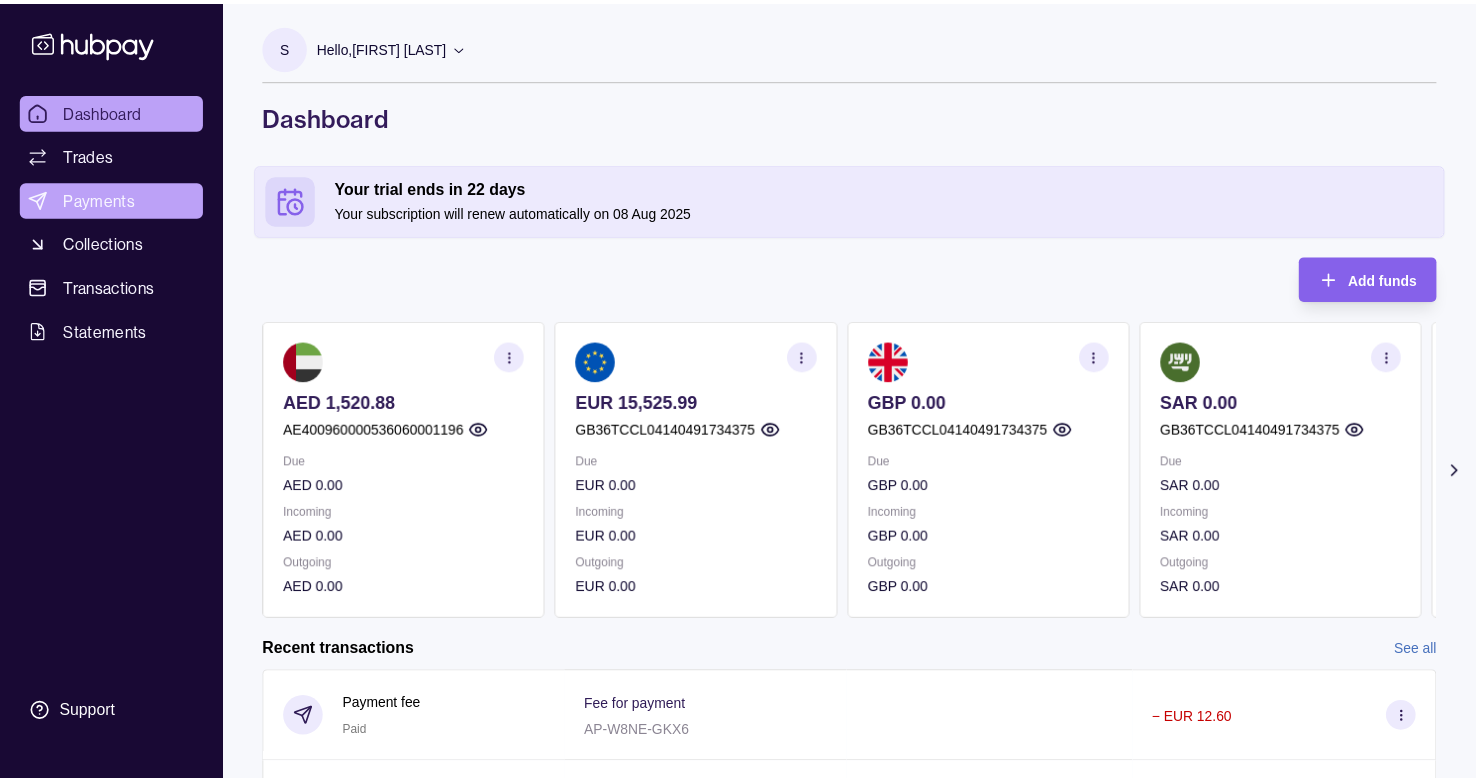 scroll, scrollTop: 0, scrollLeft: 0, axis: both 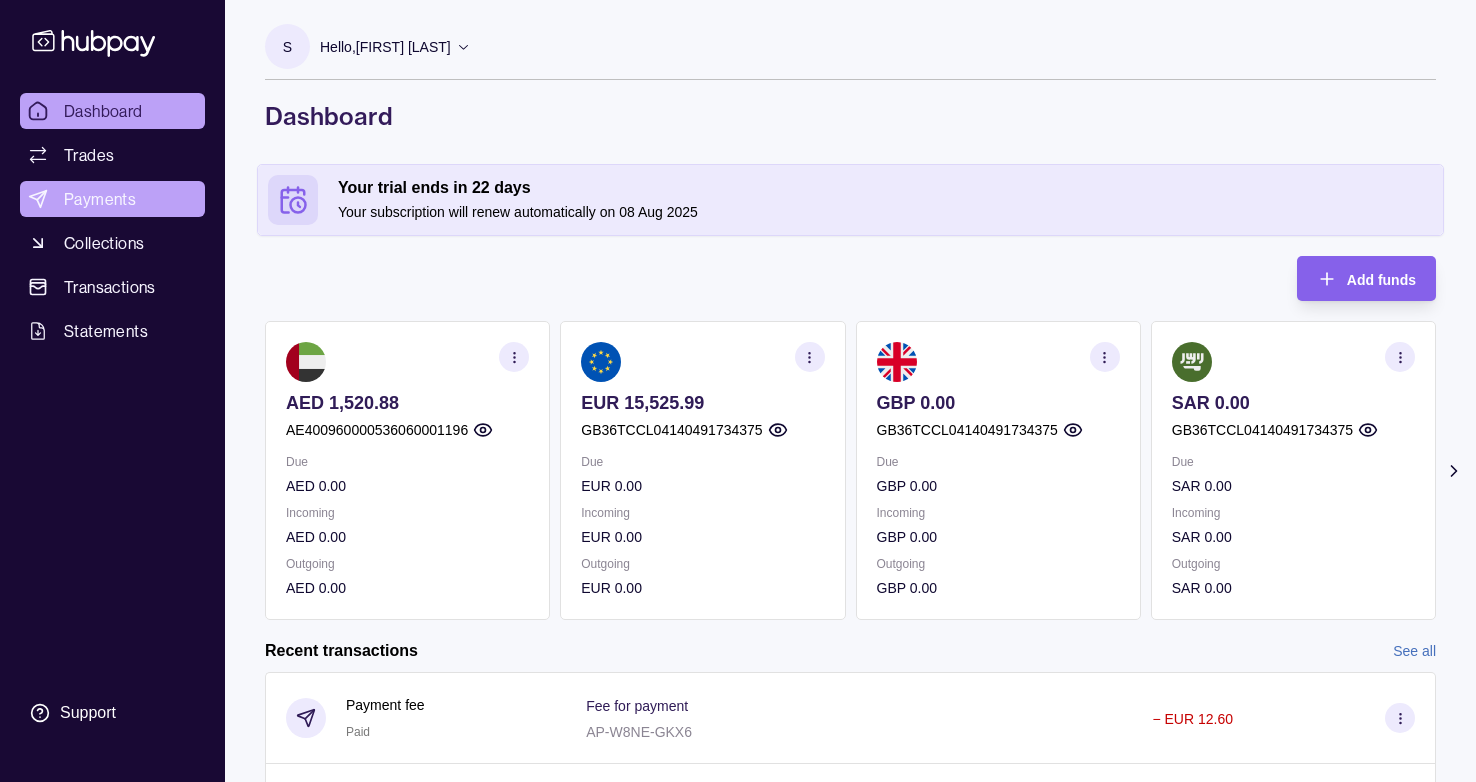 click on "Payments" at bounding box center (100, 199) 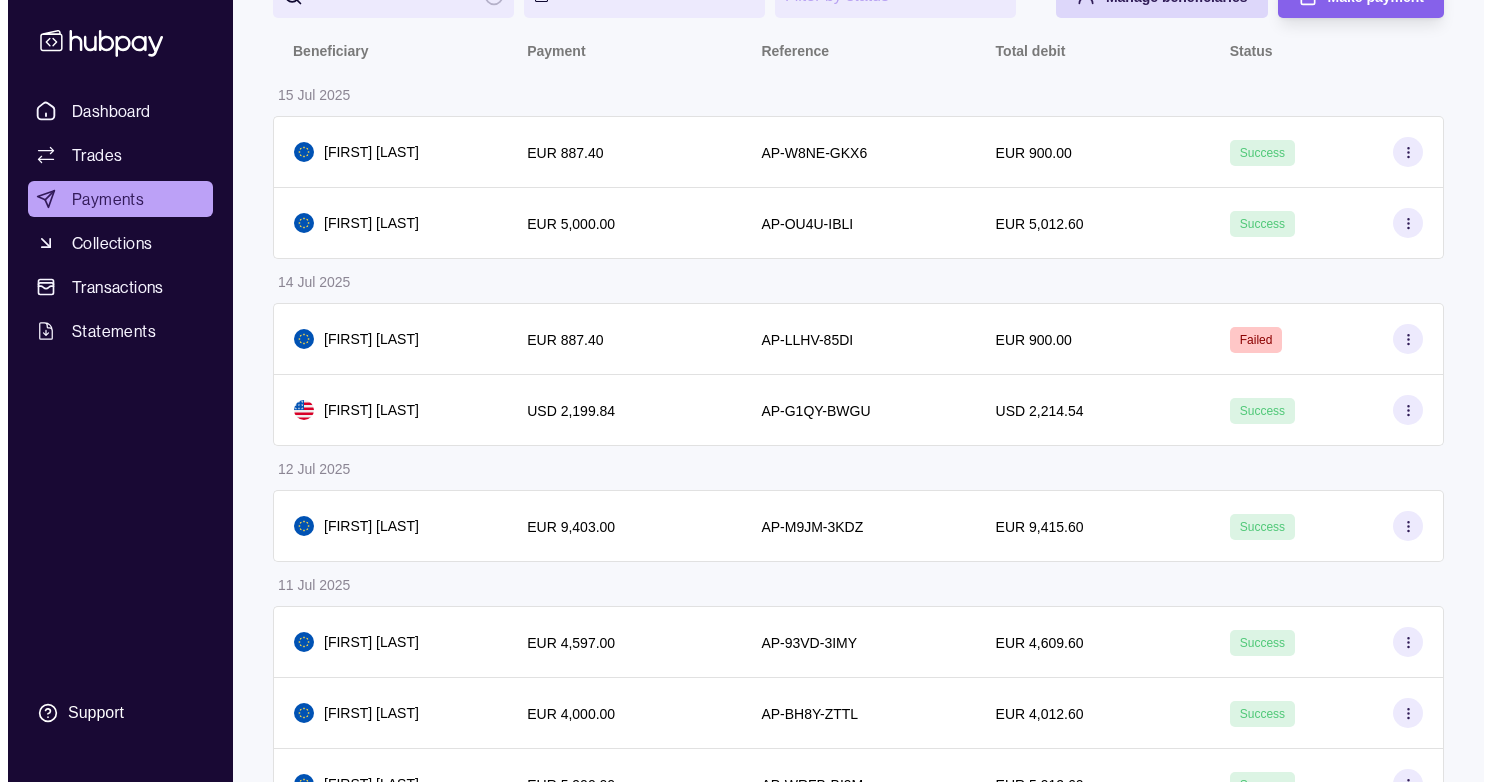 scroll, scrollTop: 0, scrollLeft: 0, axis: both 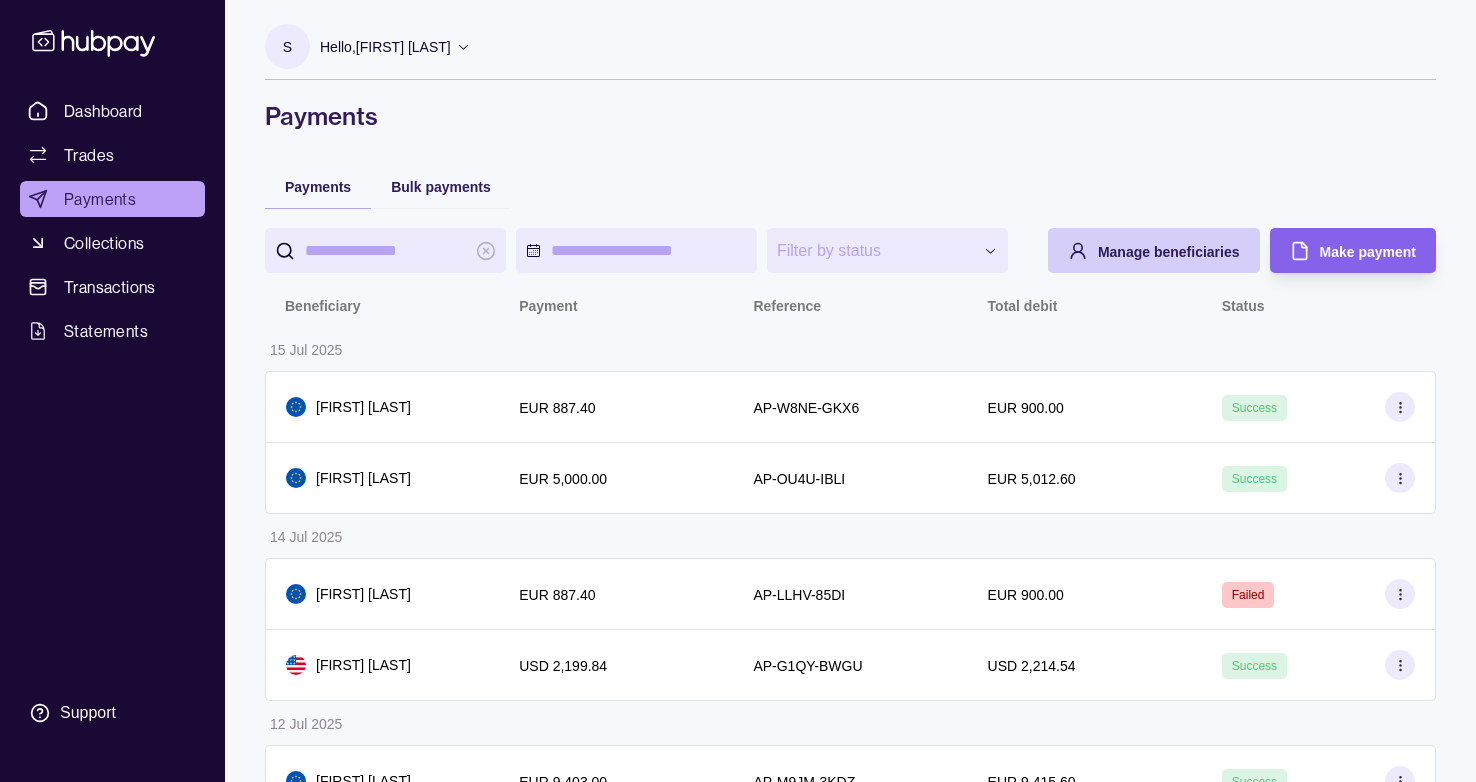 click on "Manage beneficiaries" at bounding box center [1169, 251] 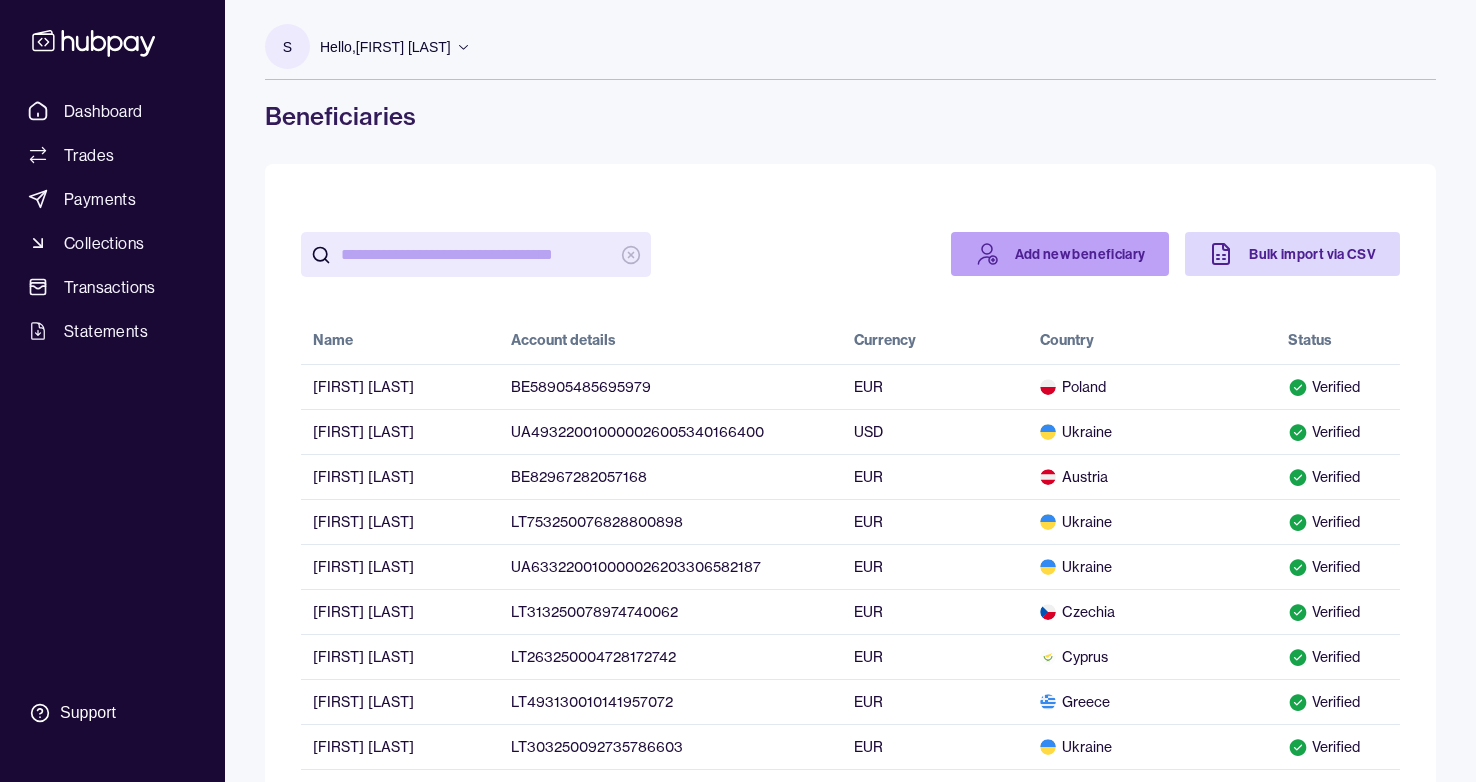 click on "Add new beneficiary" at bounding box center [1060, 254] 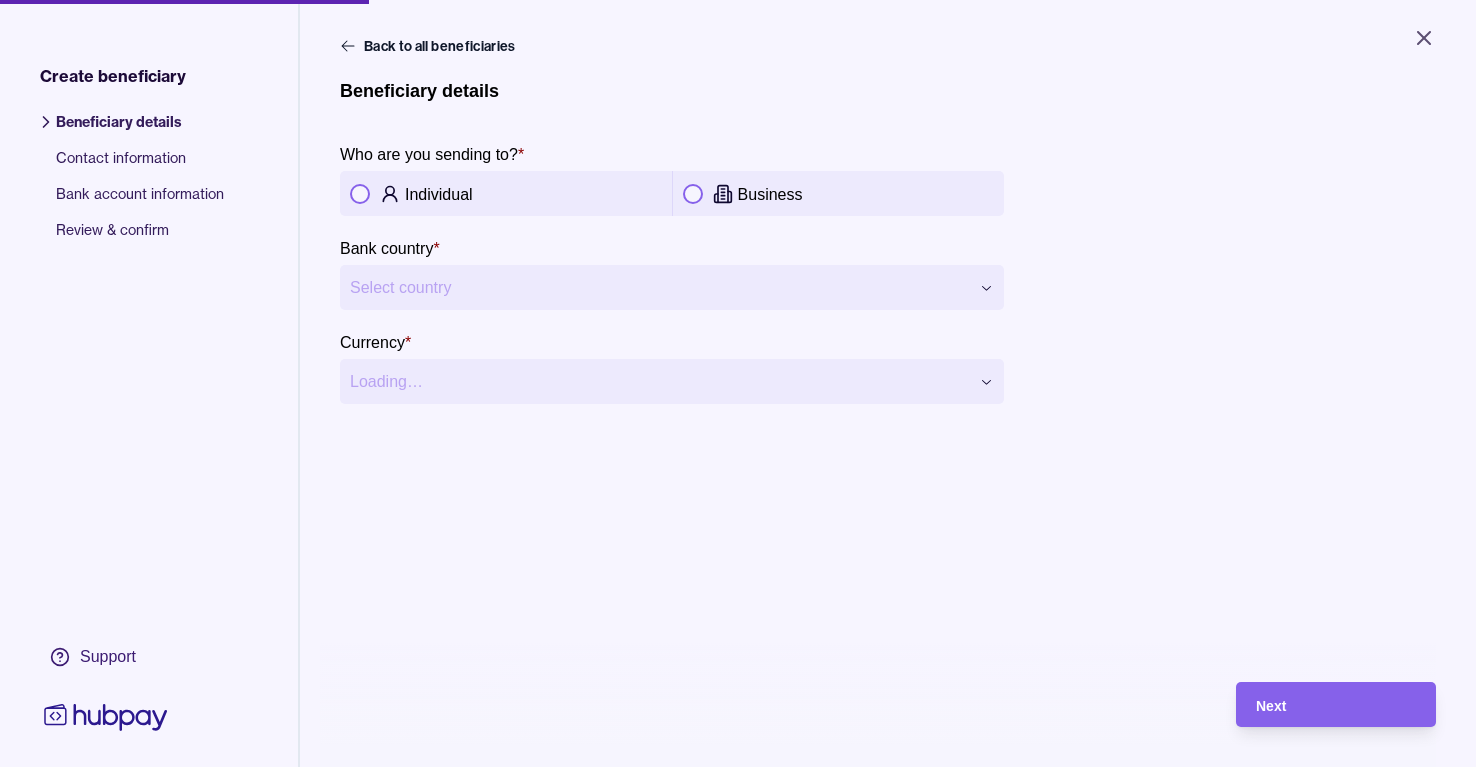 click on "Individual" at bounding box center (439, 194) 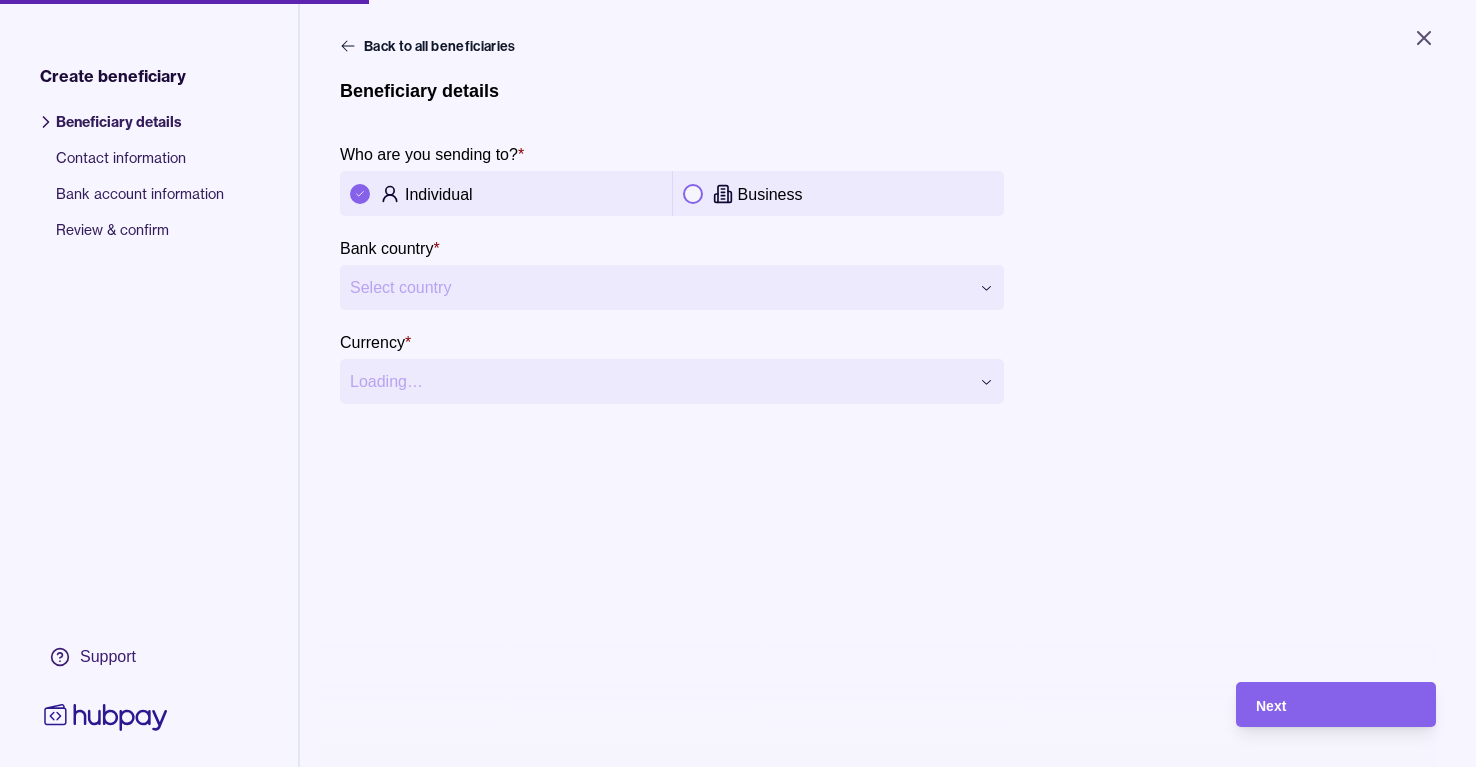 click on "**********" at bounding box center (738, 383) 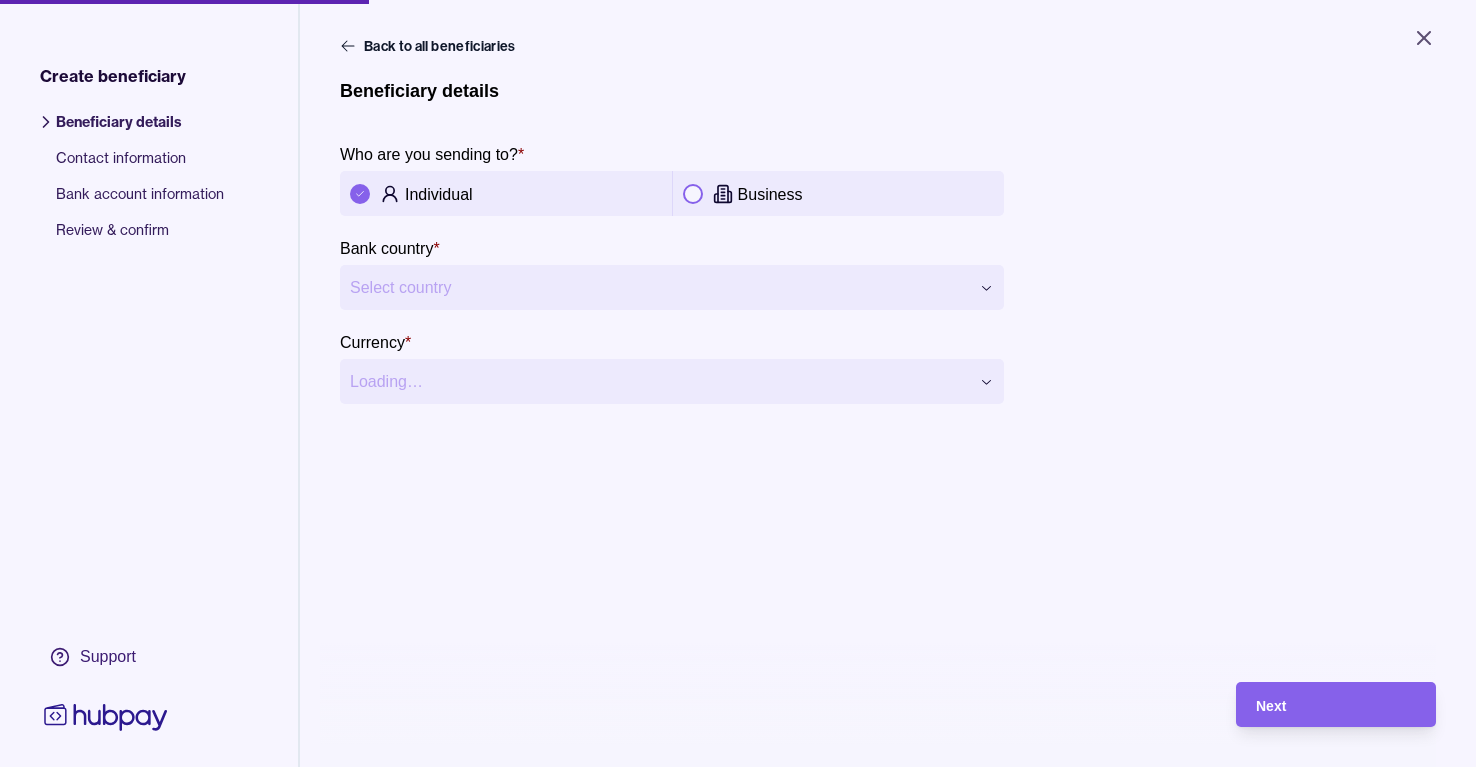click on "**********" at bounding box center [738, 383] 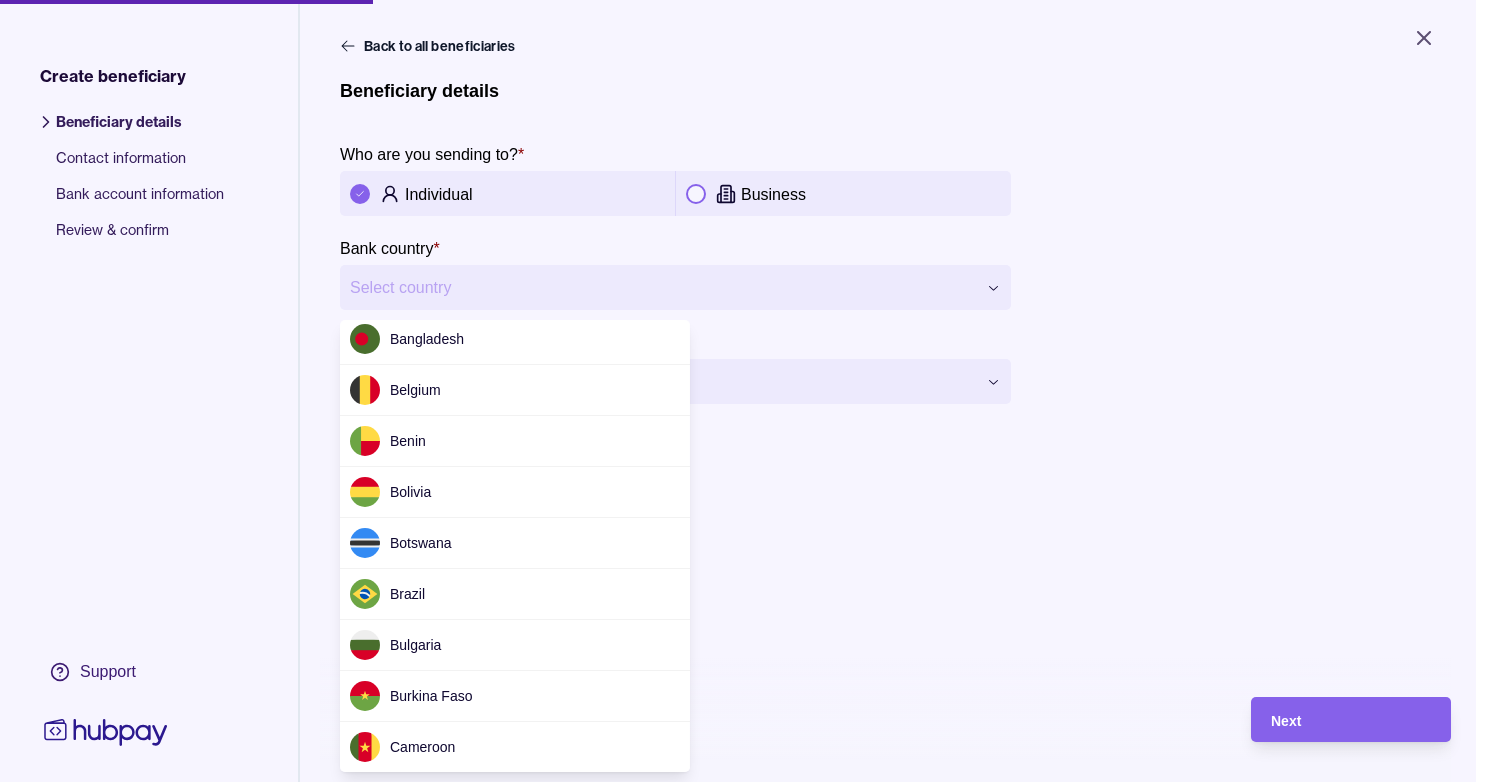 scroll, scrollTop: 600, scrollLeft: 0, axis: vertical 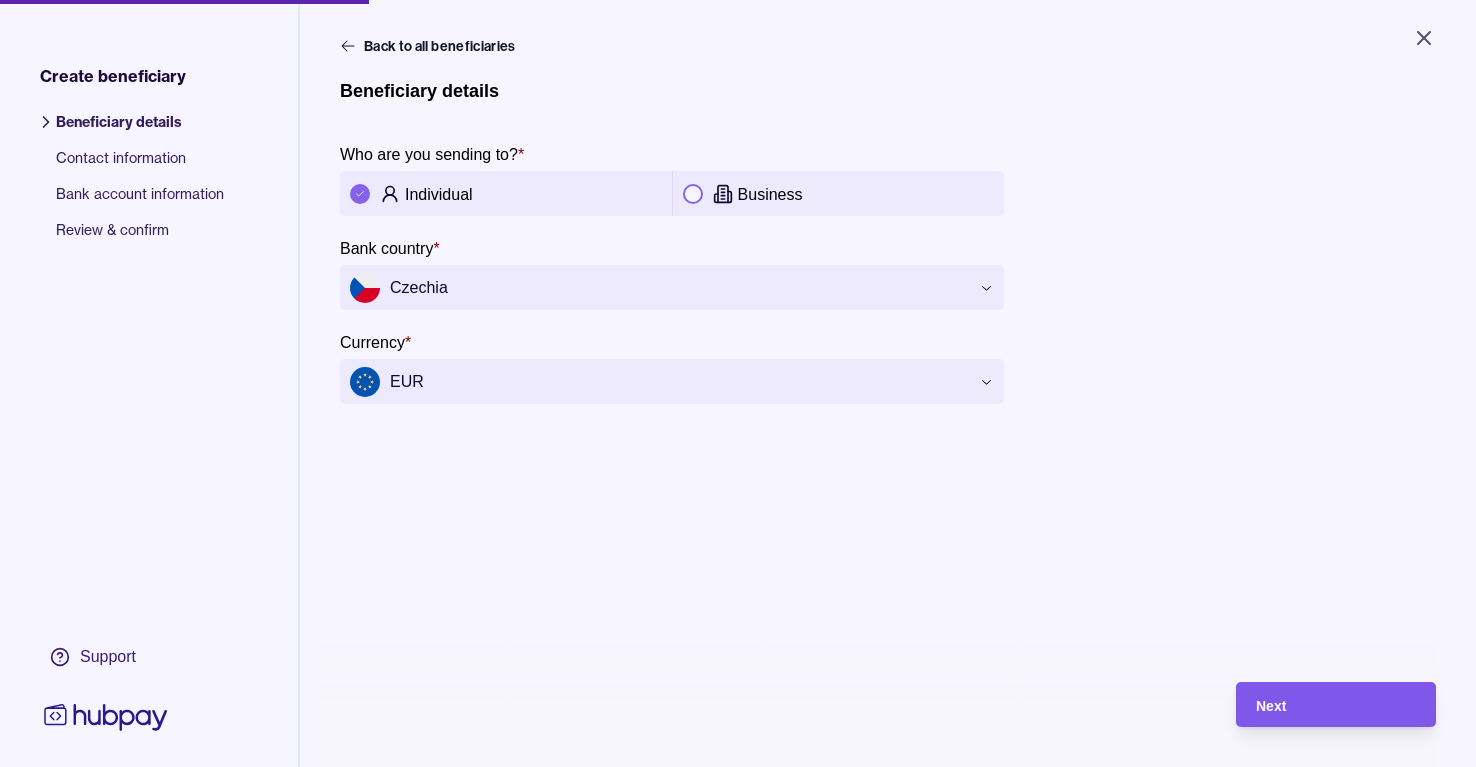click on "Next" at bounding box center [1336, 705] 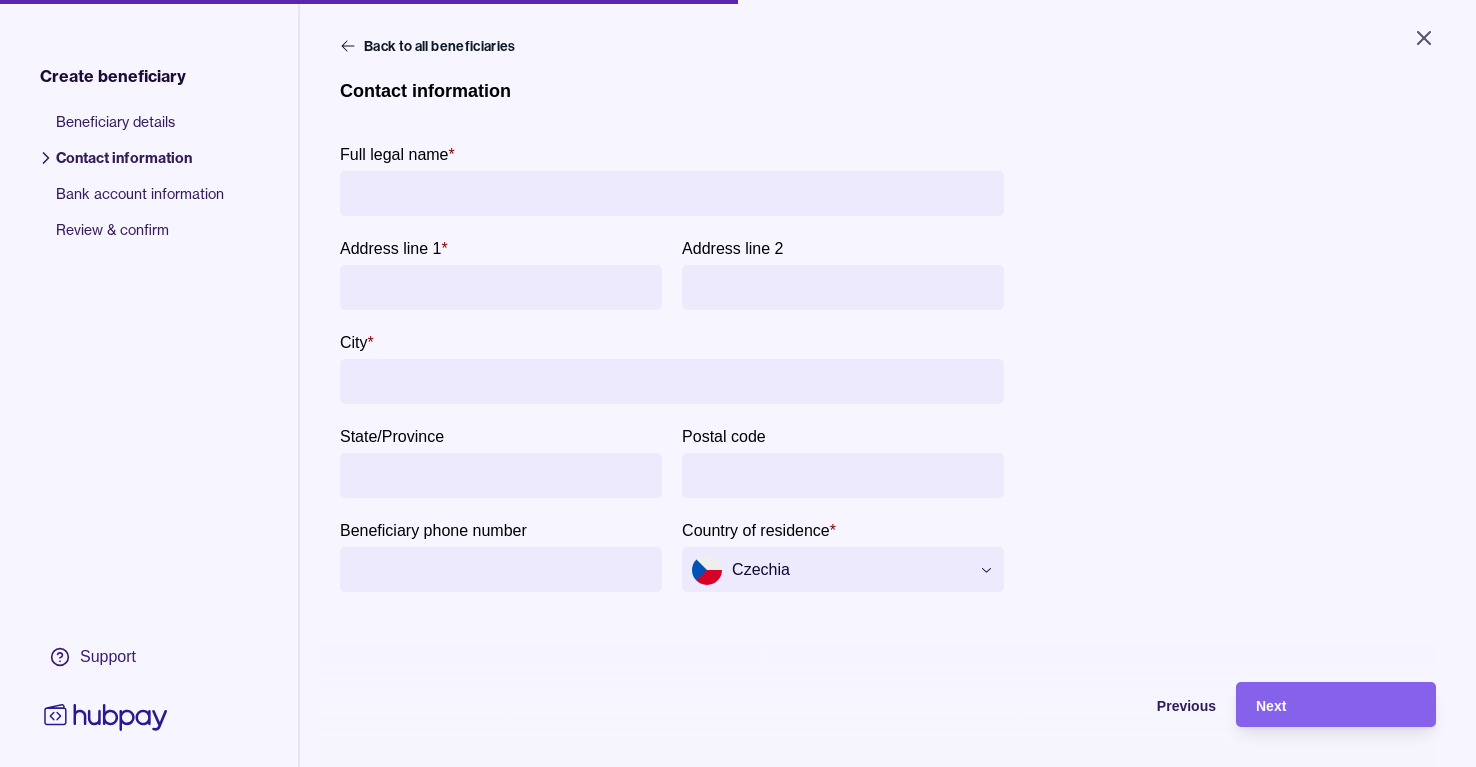 click on "Full legal name  *" at bounding box center [672, 193] 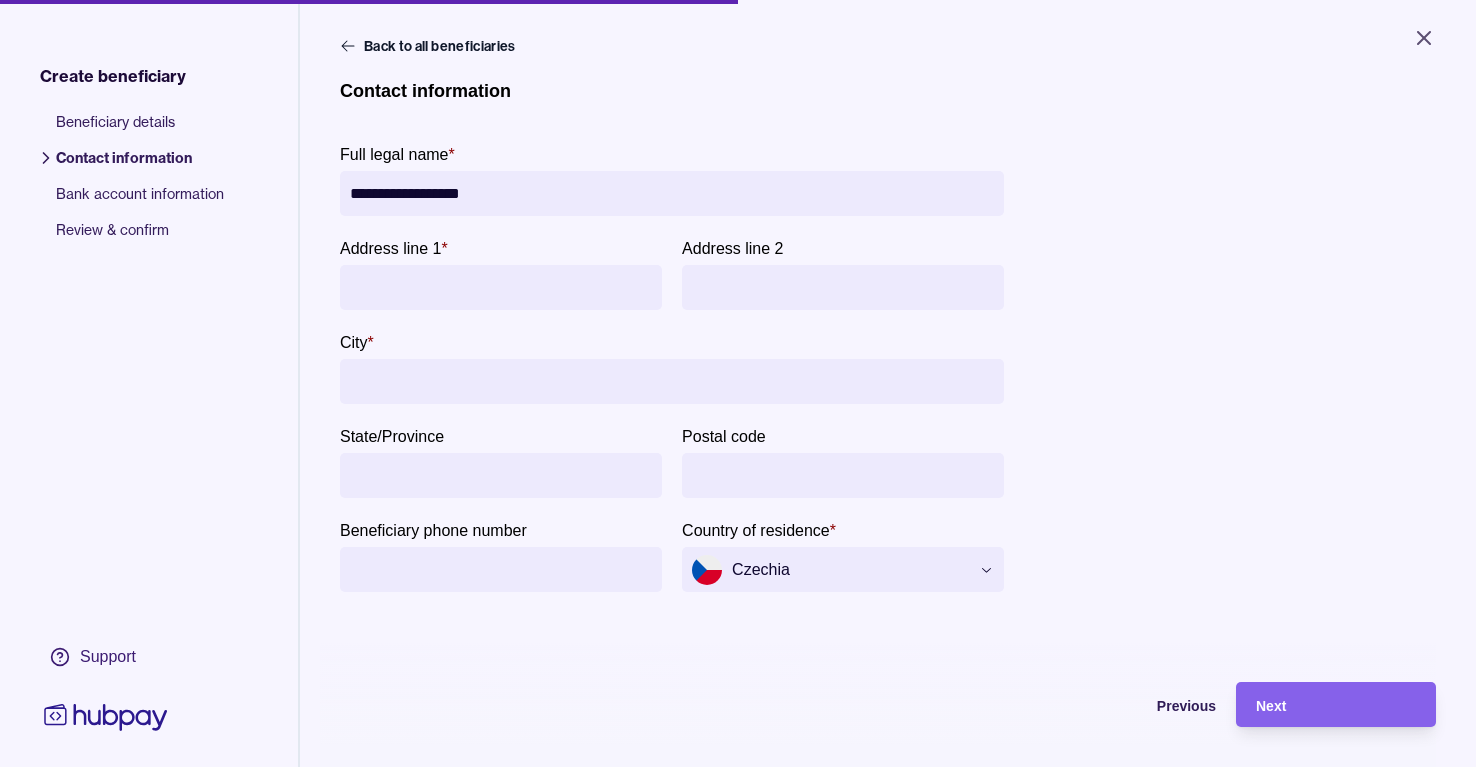 type on "**********" 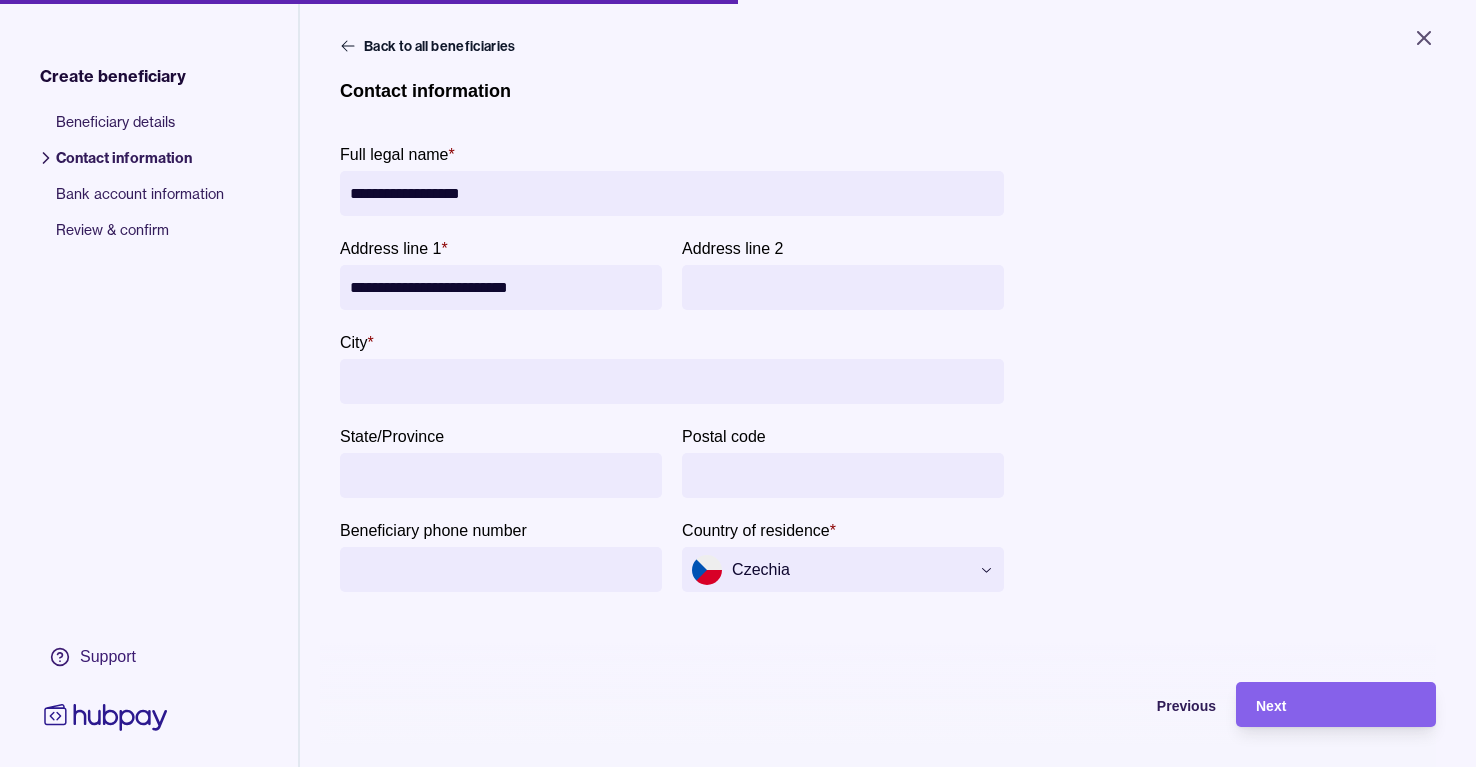 click on "**********" at bounding box center (501, 287) 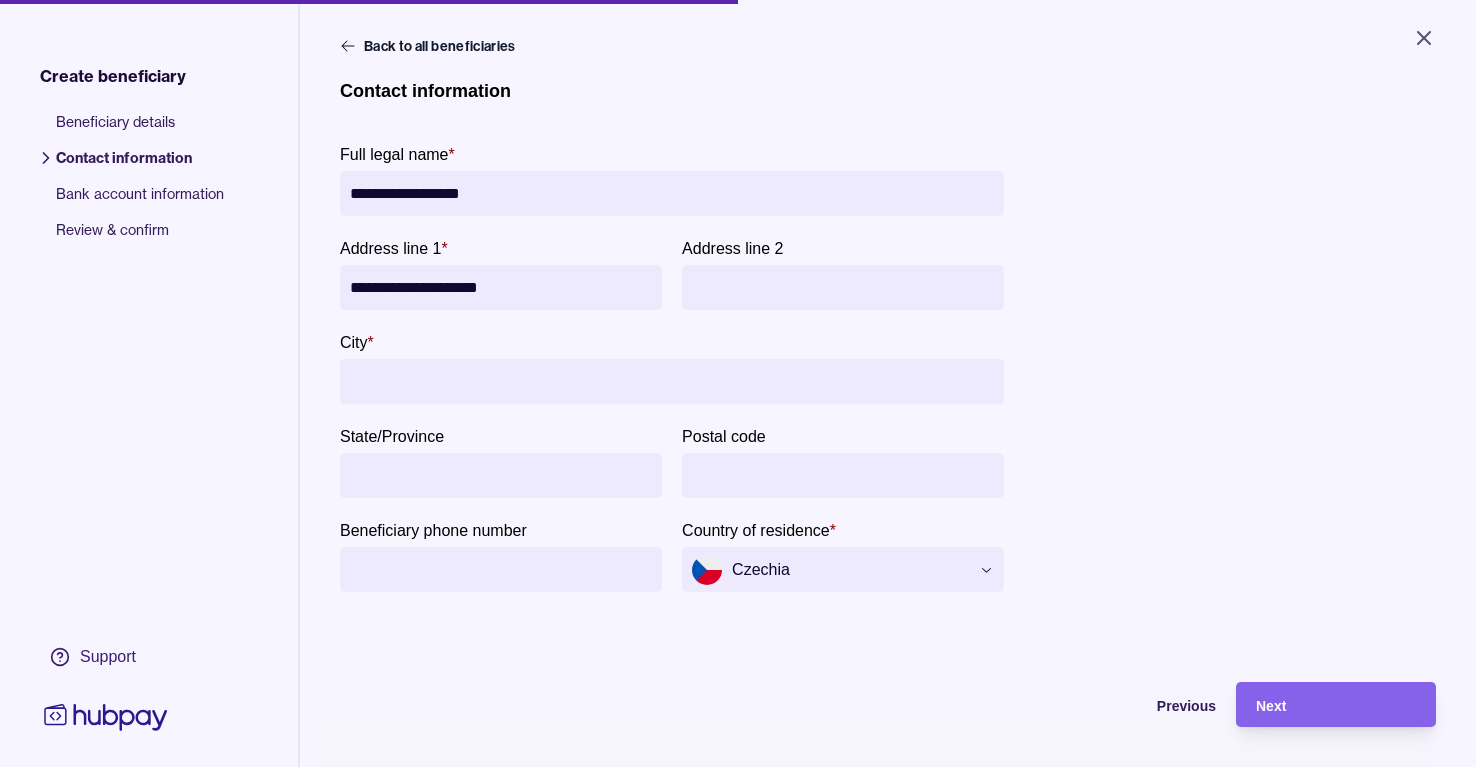 type on "**********" 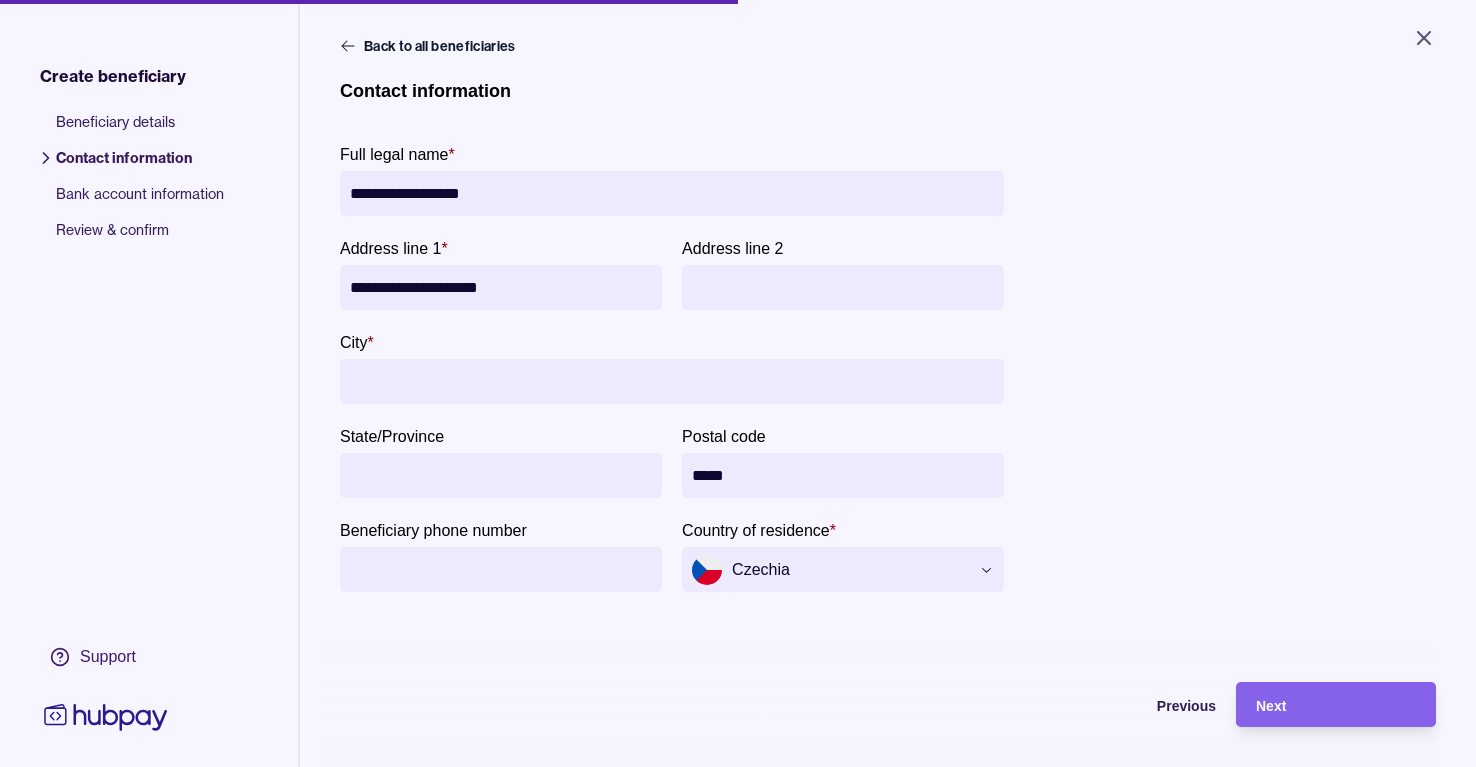 type on "*****" 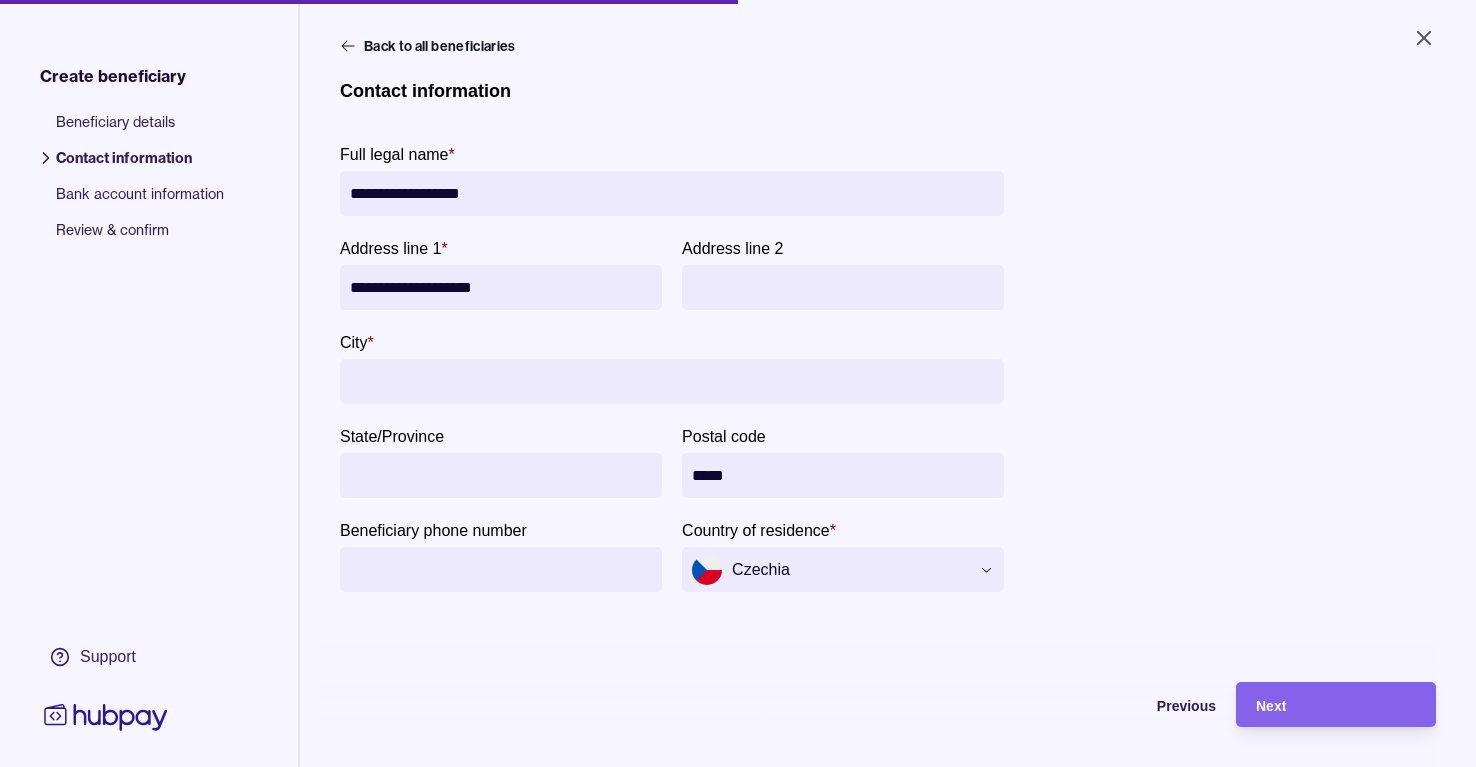 type on "**********" 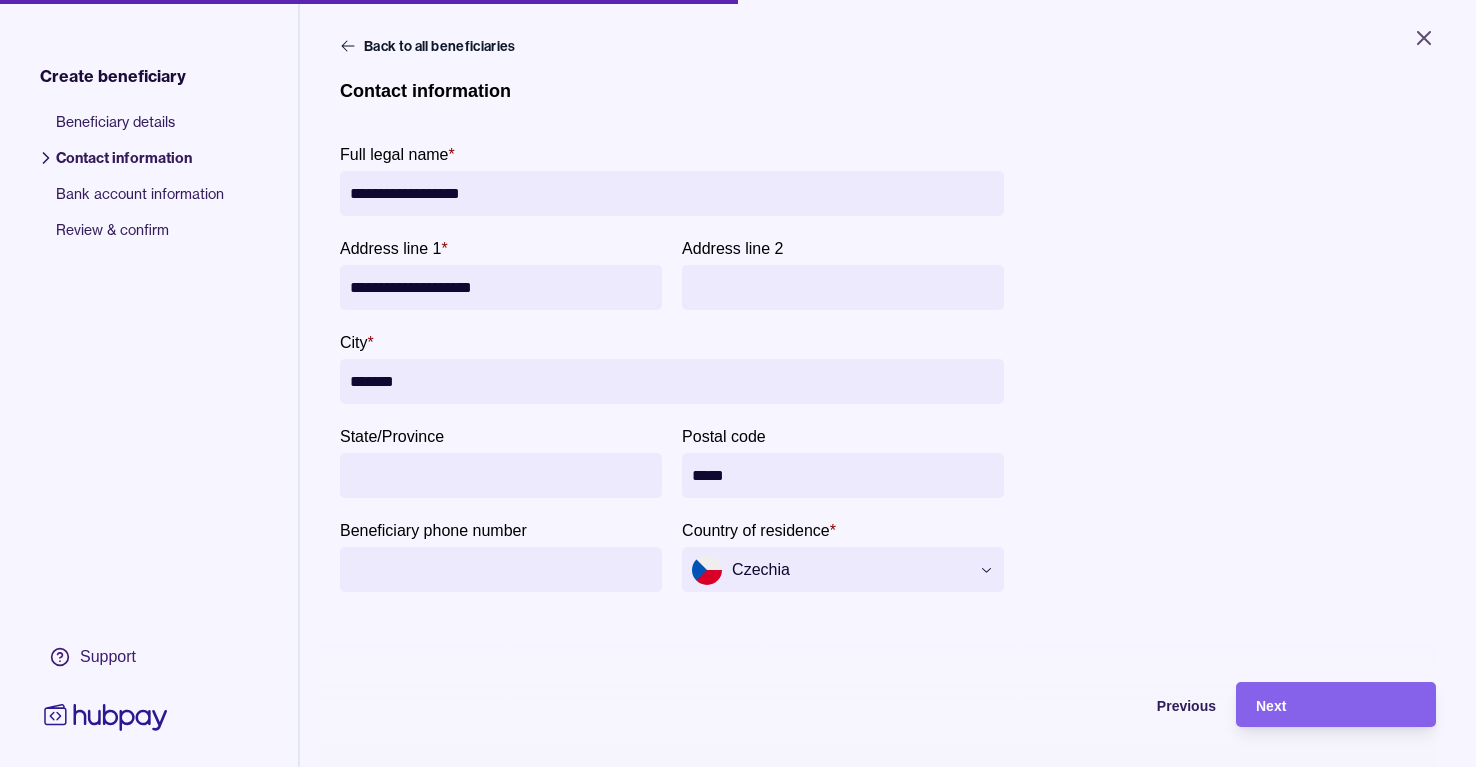 type on "*******" 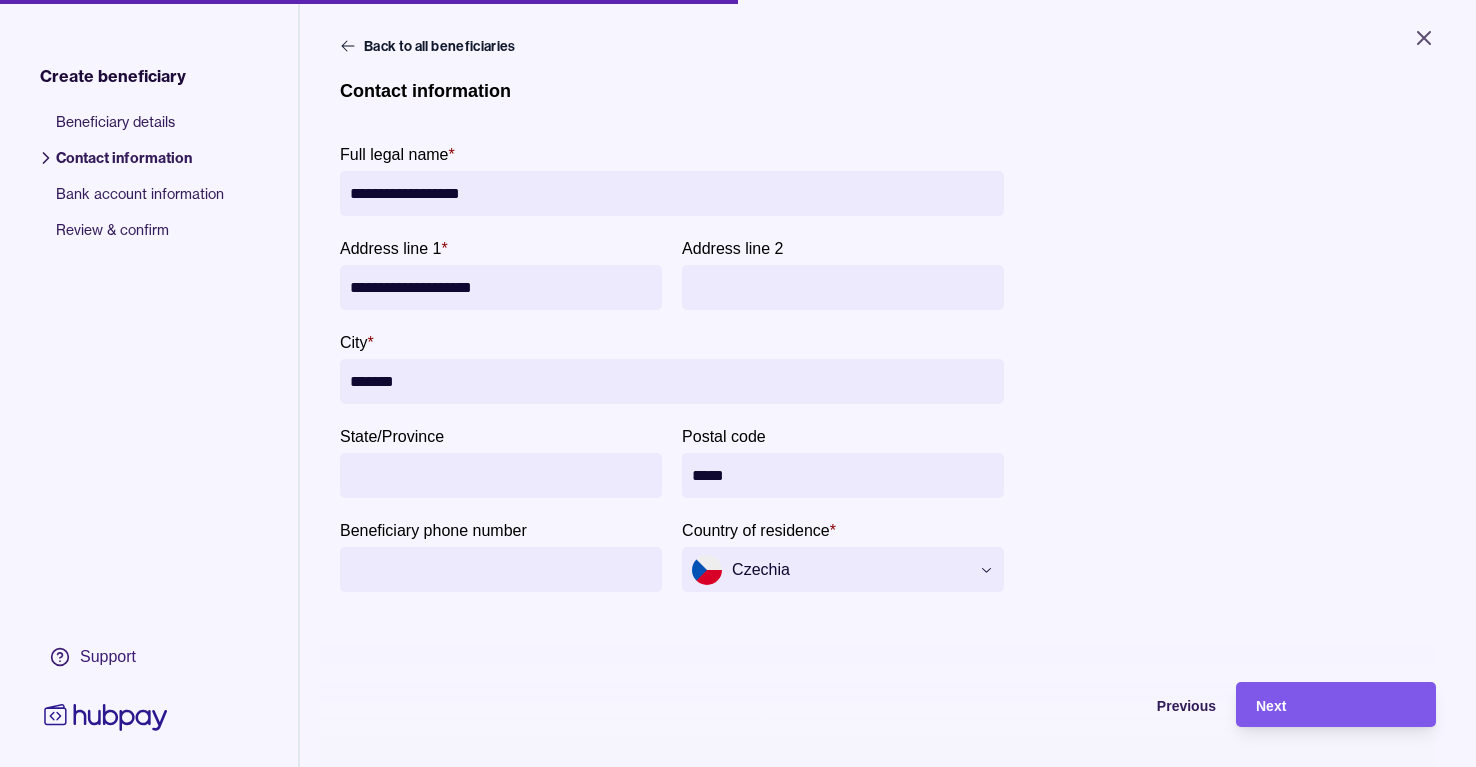 click on "Next" at bounding box center [1336, 705] 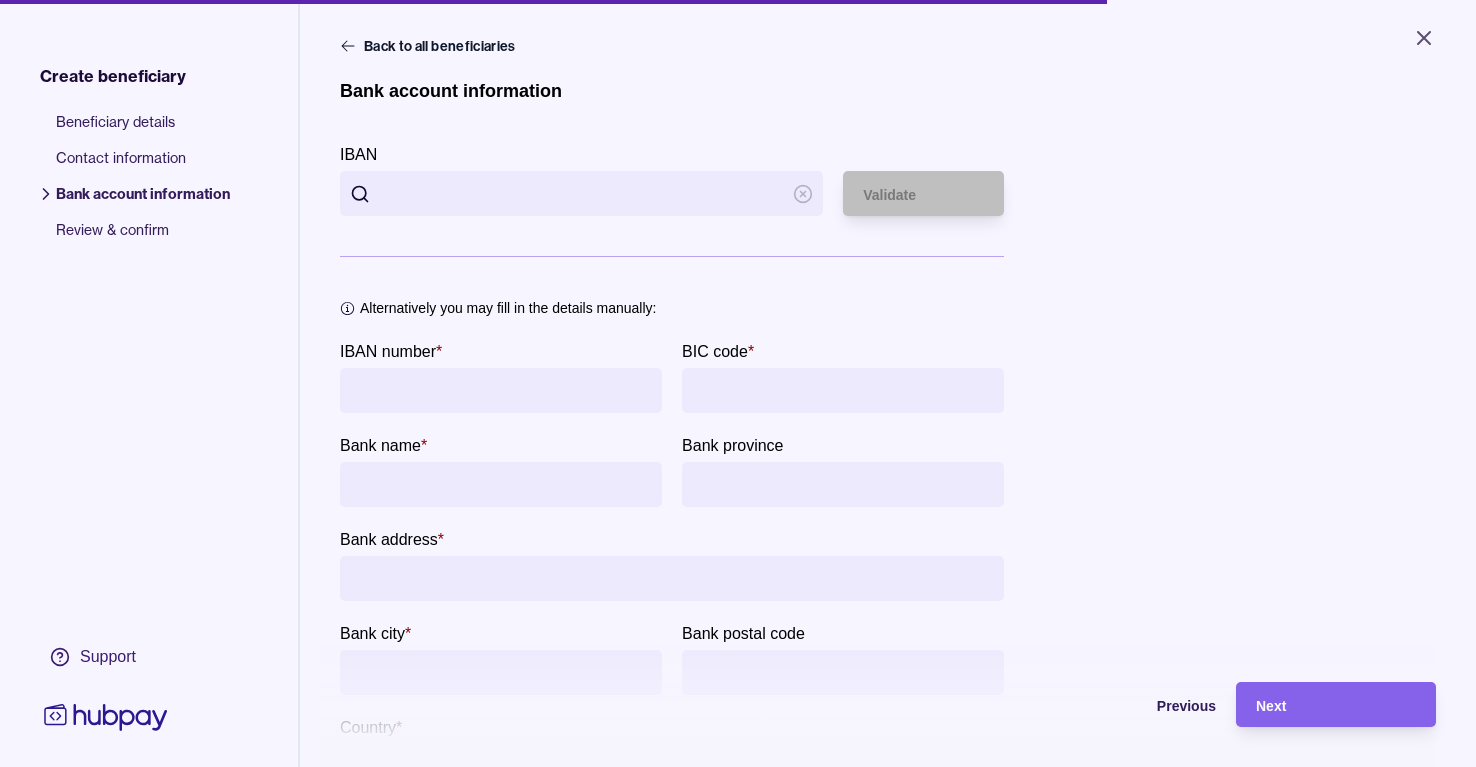 click on "IBAN" at bounding box center (581, 193) 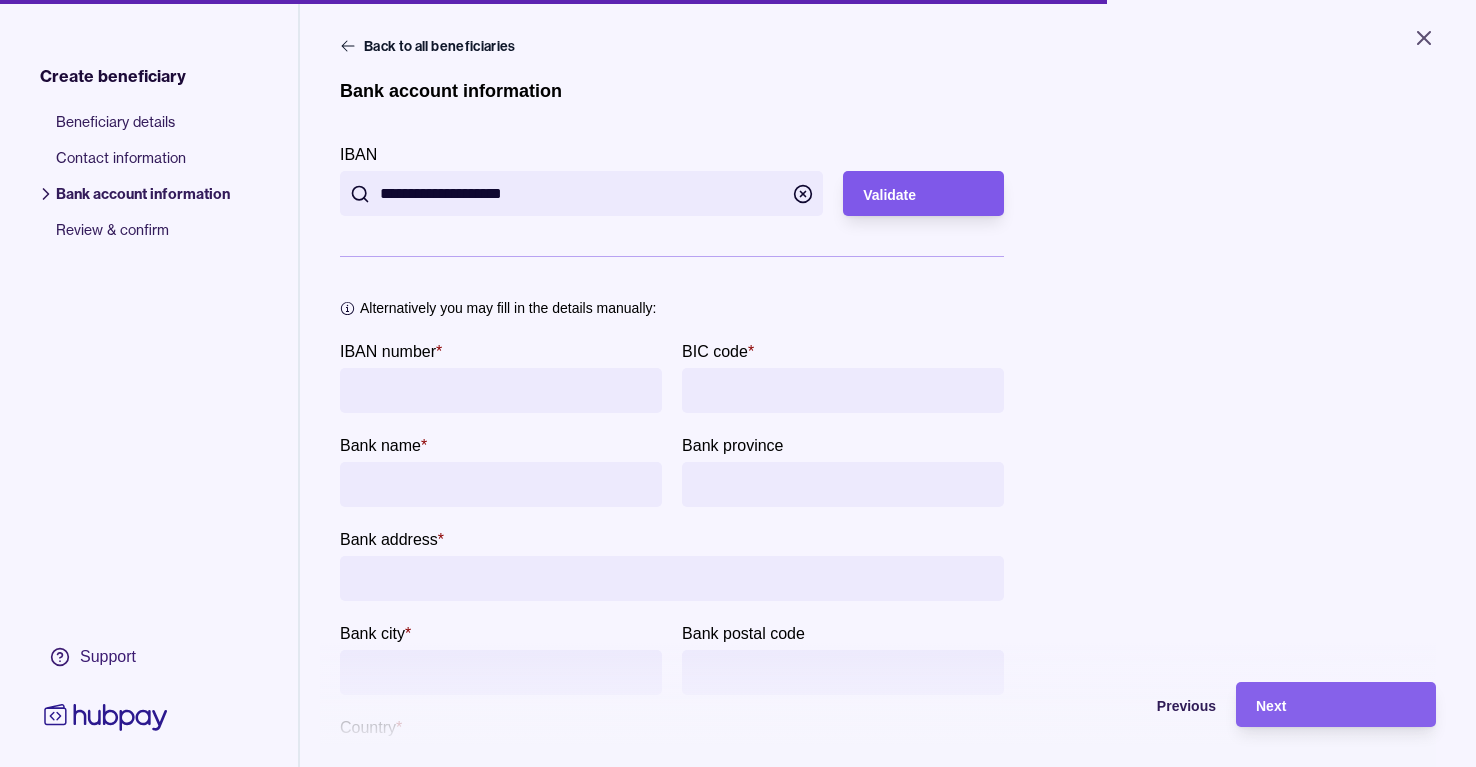 type on "**********" 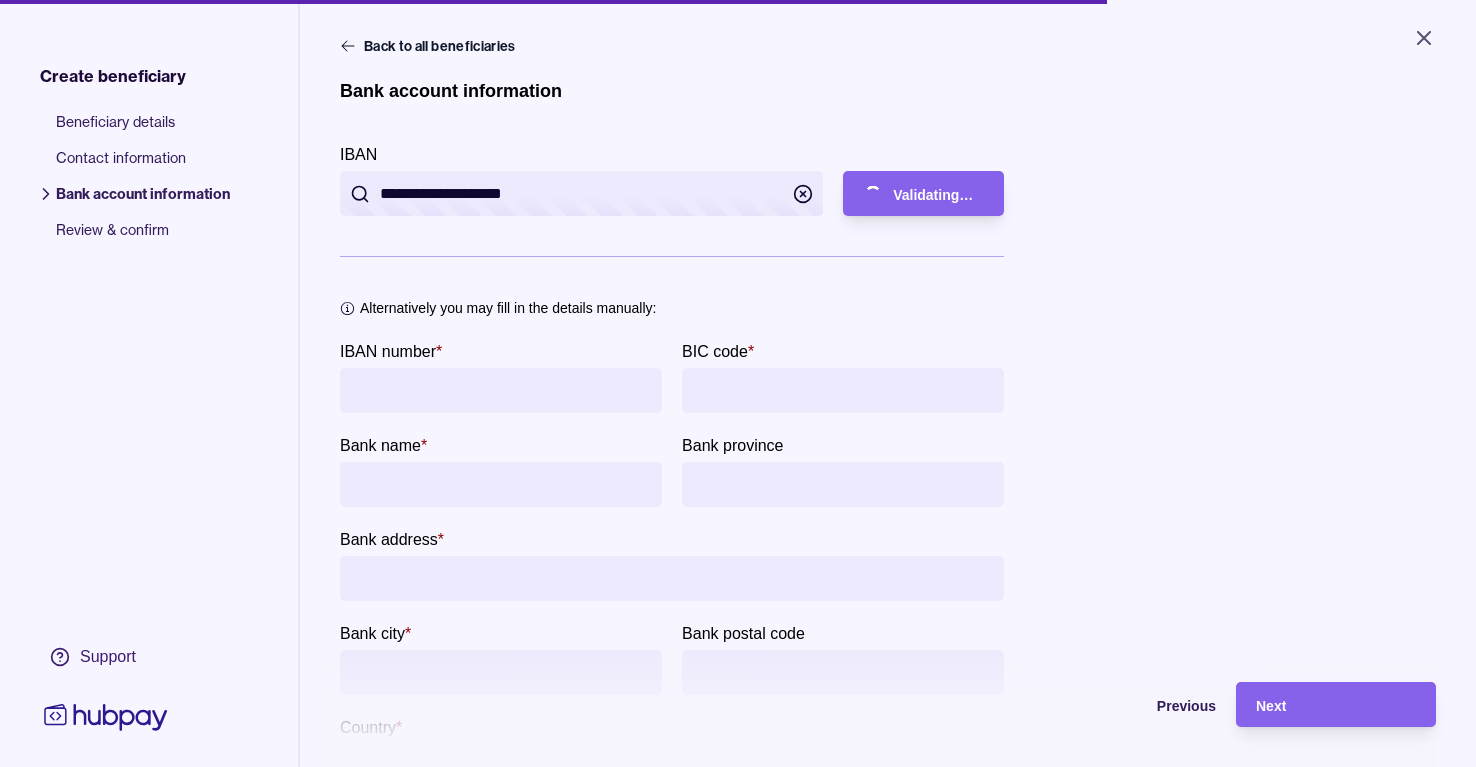 type on "**********" 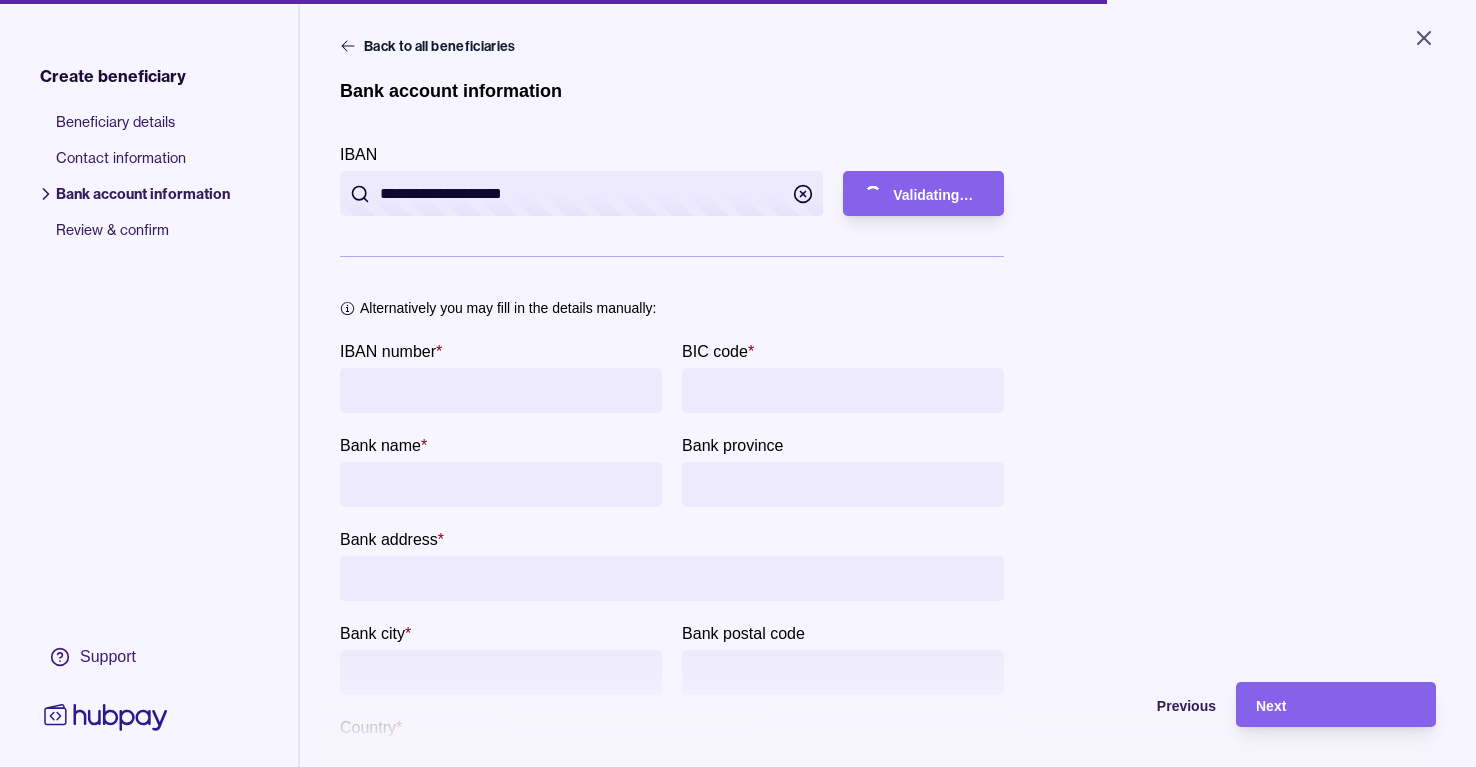 type on "**********" 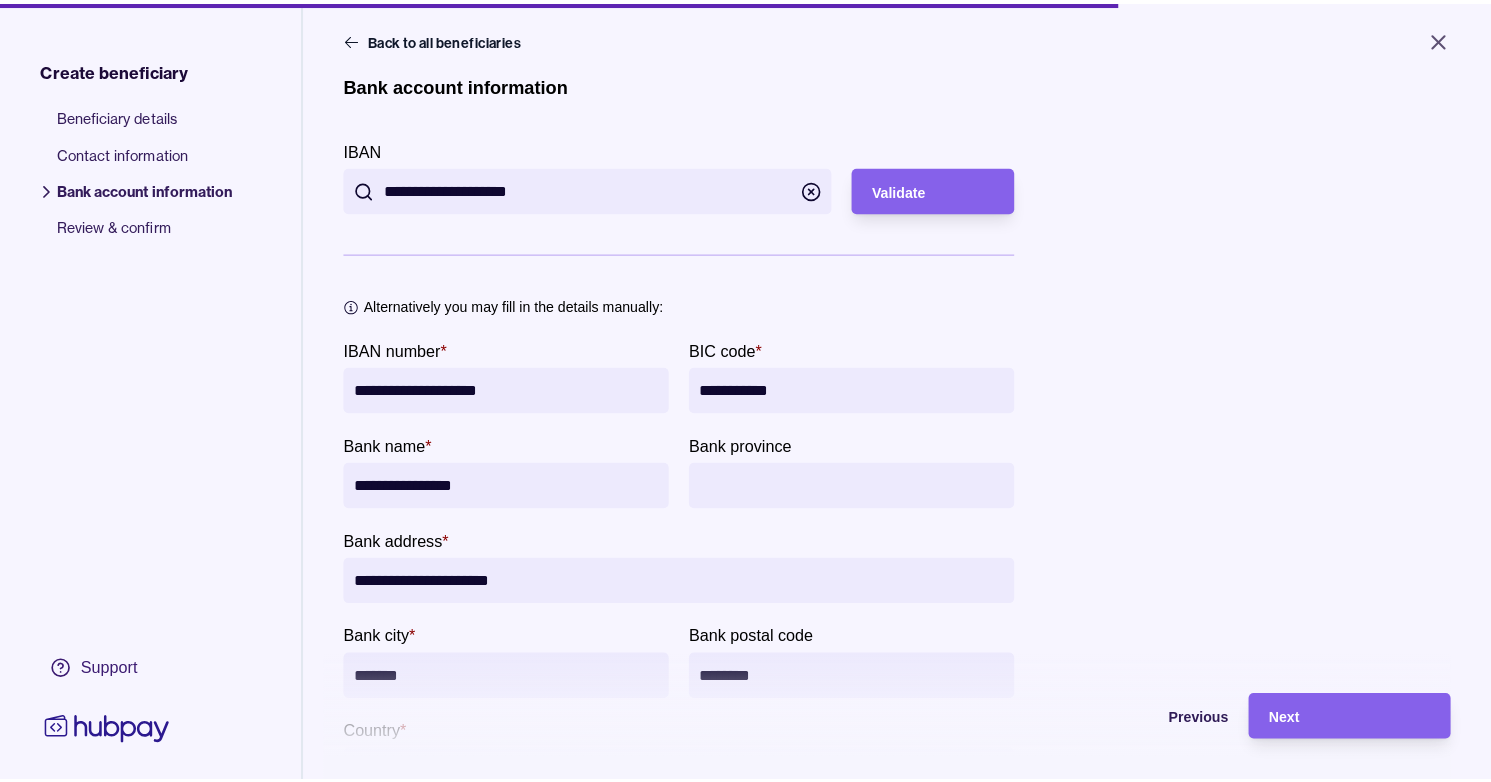 scroll, scrollTop: 0, scrollLeft: 0, axis: both 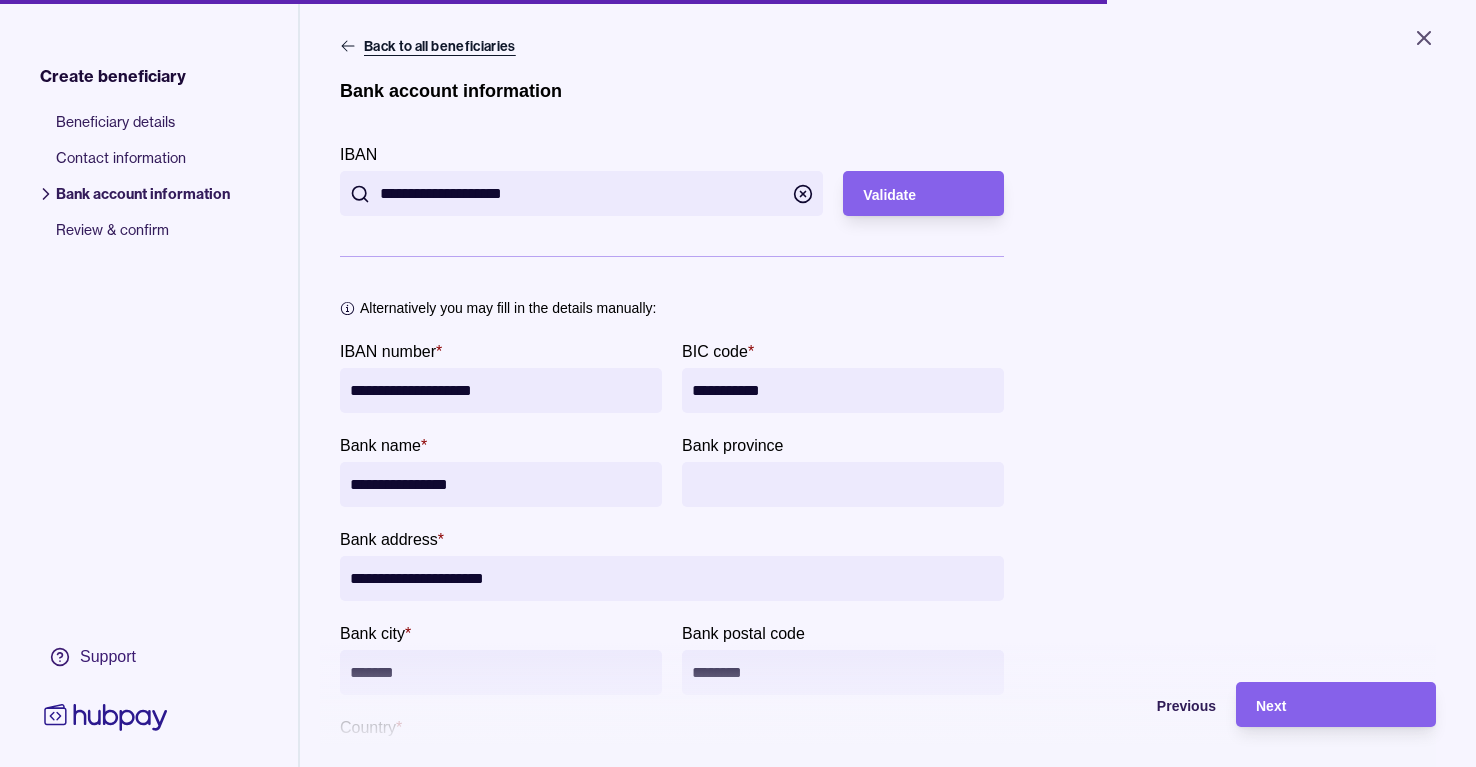 click 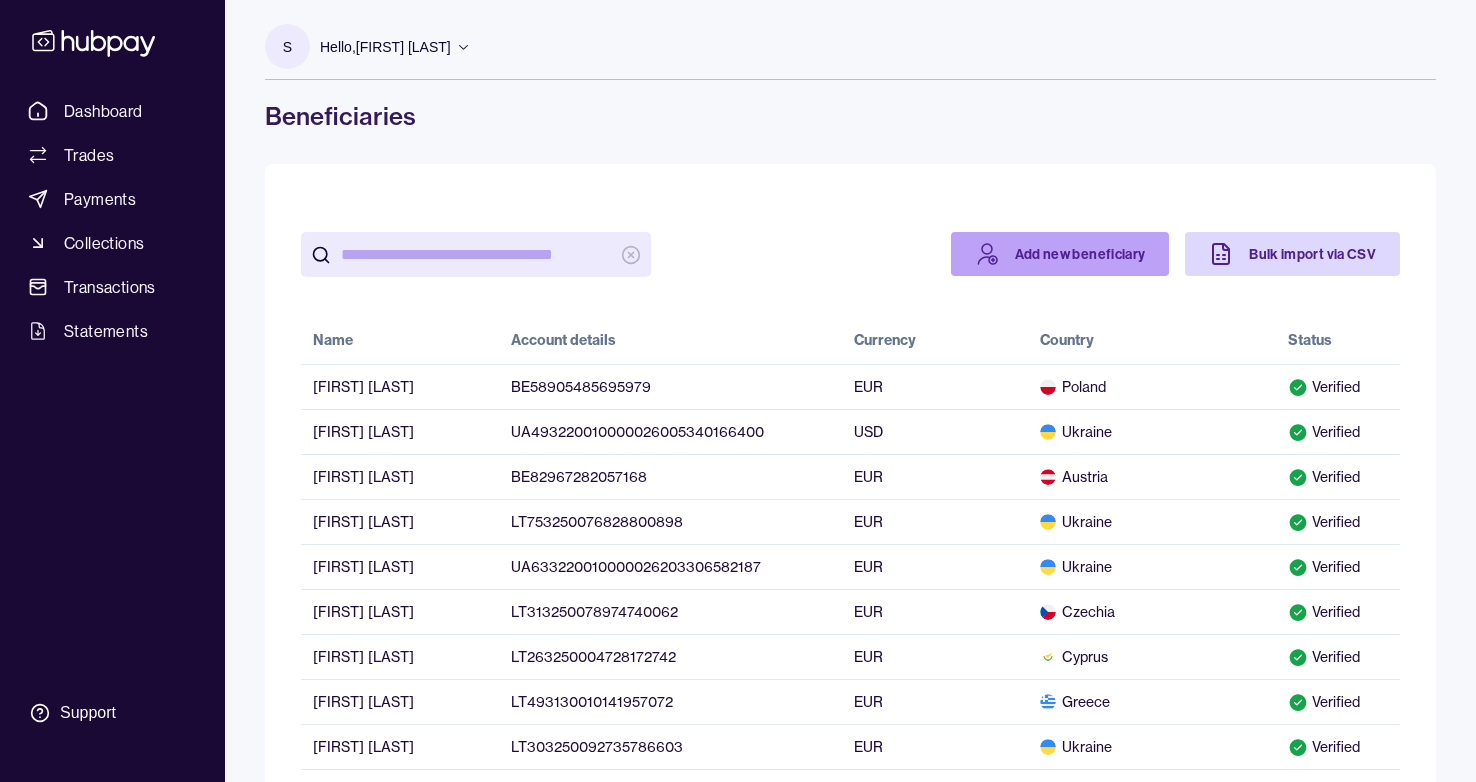 click on "Add new beneficiary" at bounding box center [1060, 254] 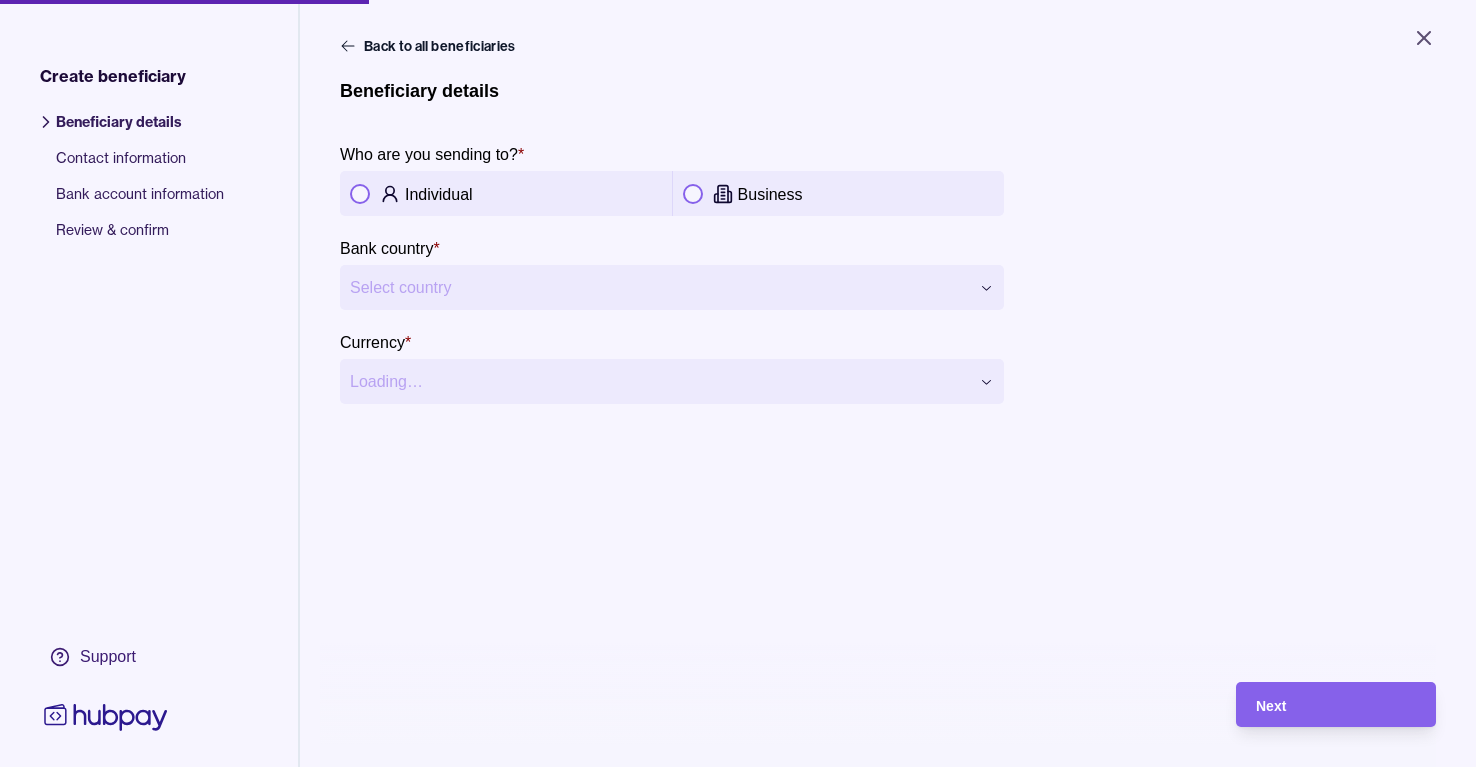 click on "Individual" at bounding box center (533, 194) 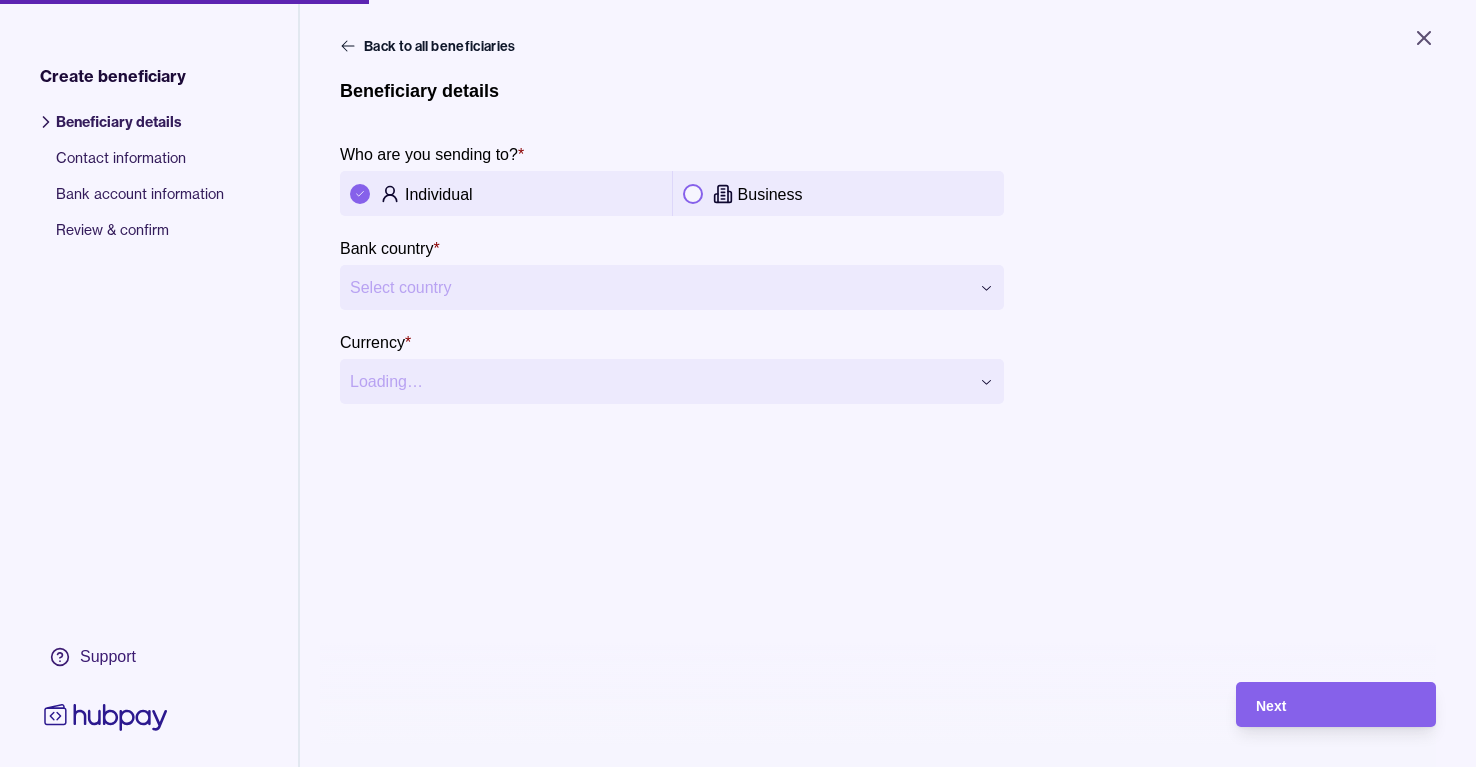 click on "**********" at bounding box center (738, 383) 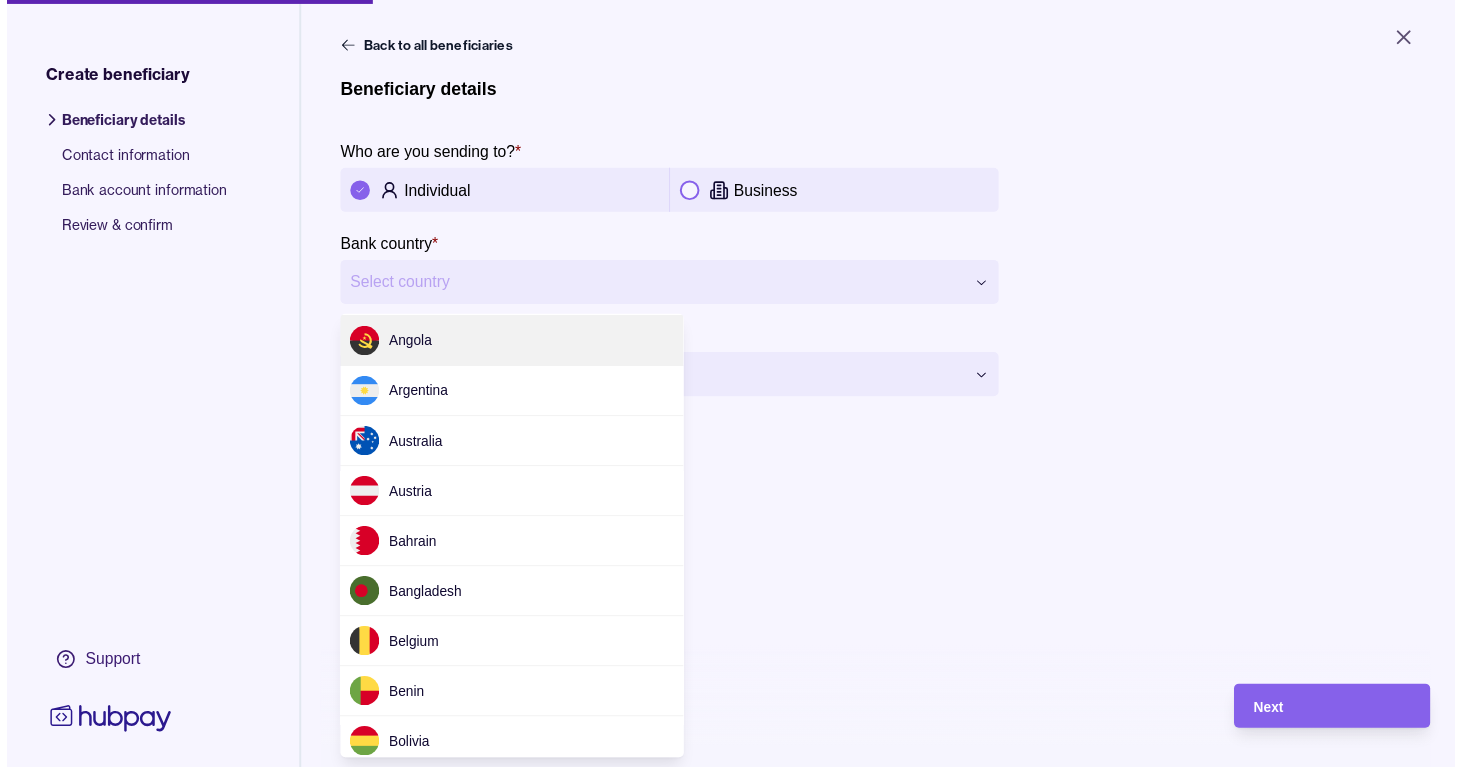 scroll, scrollTop: 2911, scrollLeft: 0, axis: vertical 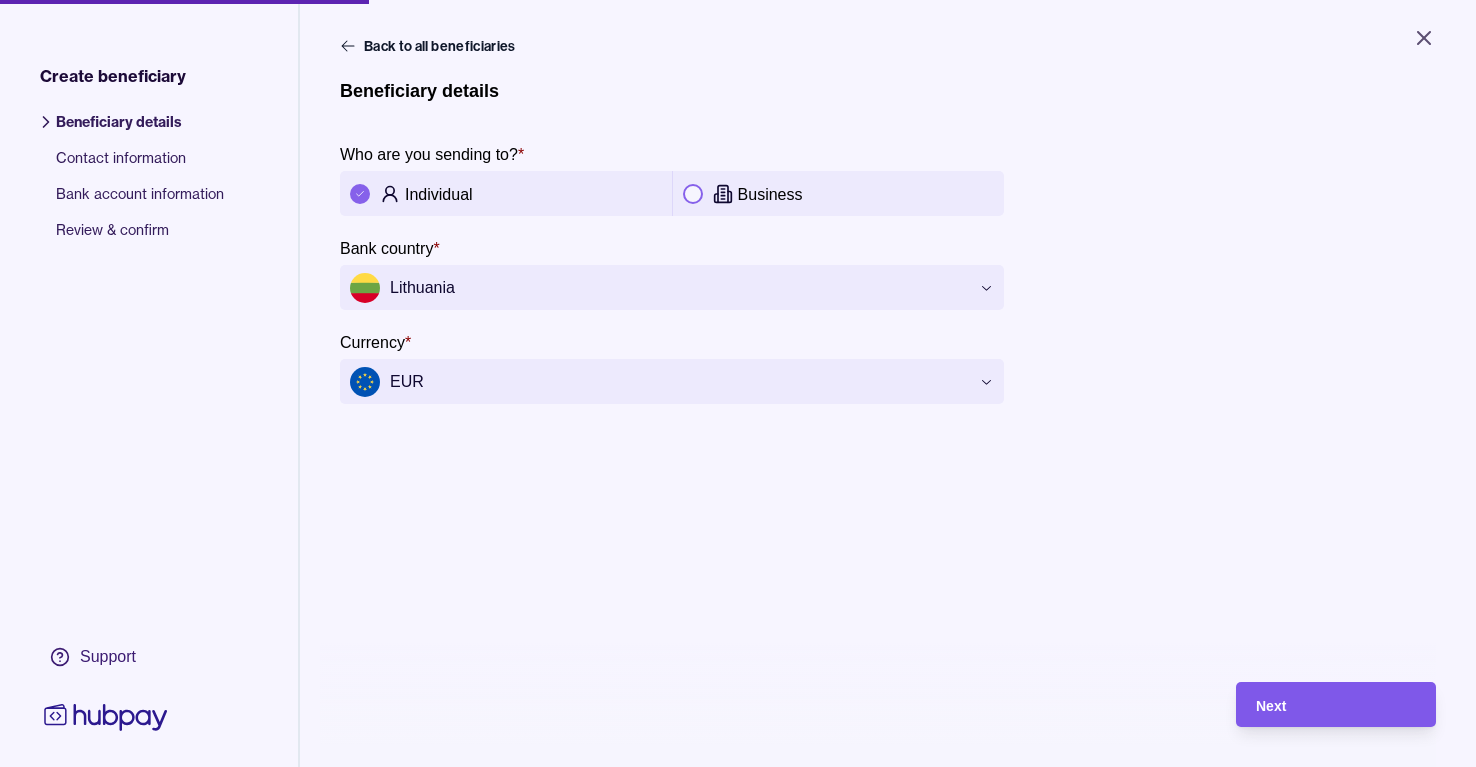 click on "Next" at bounding box center [1336, 705] 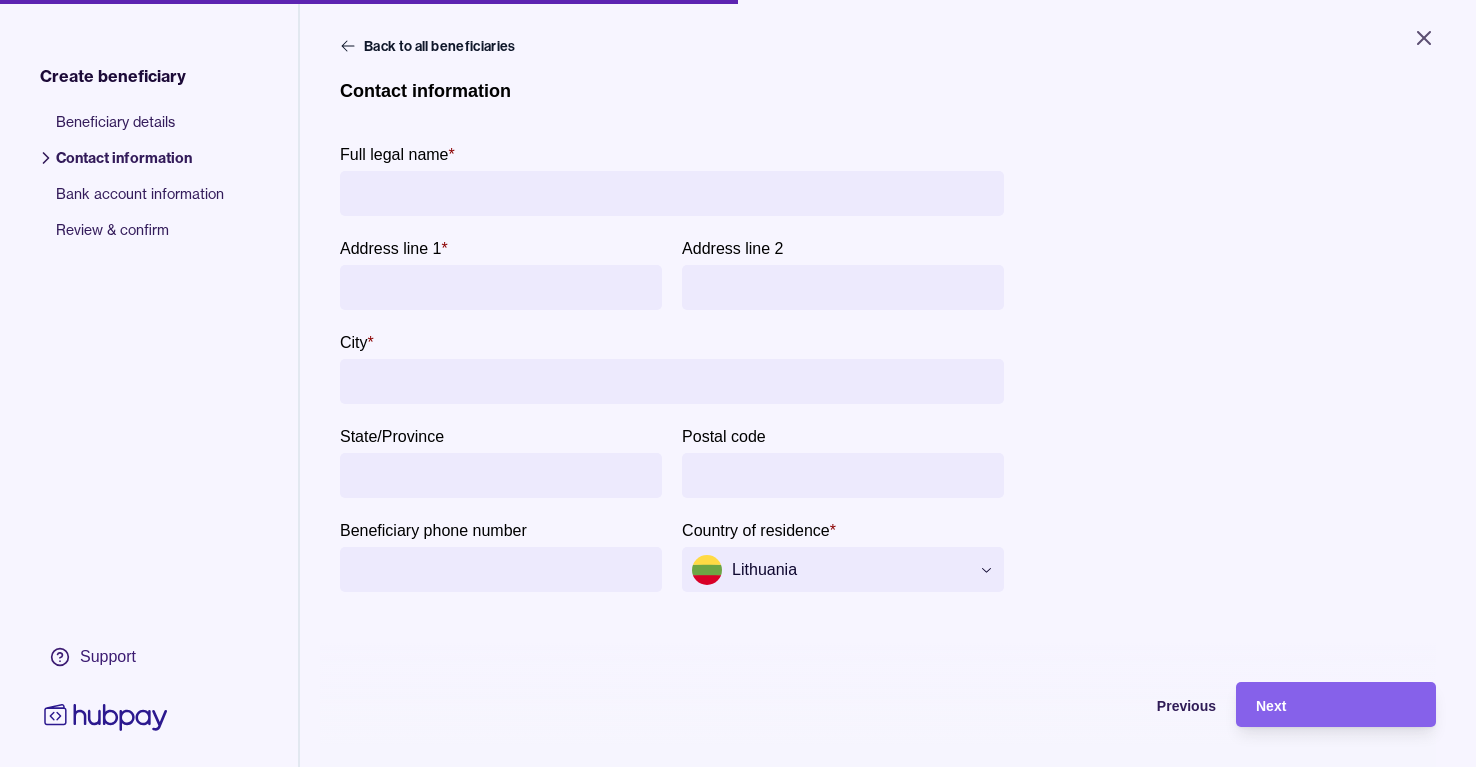 click on "Full legal name  *" at bounding box center [672, 193] 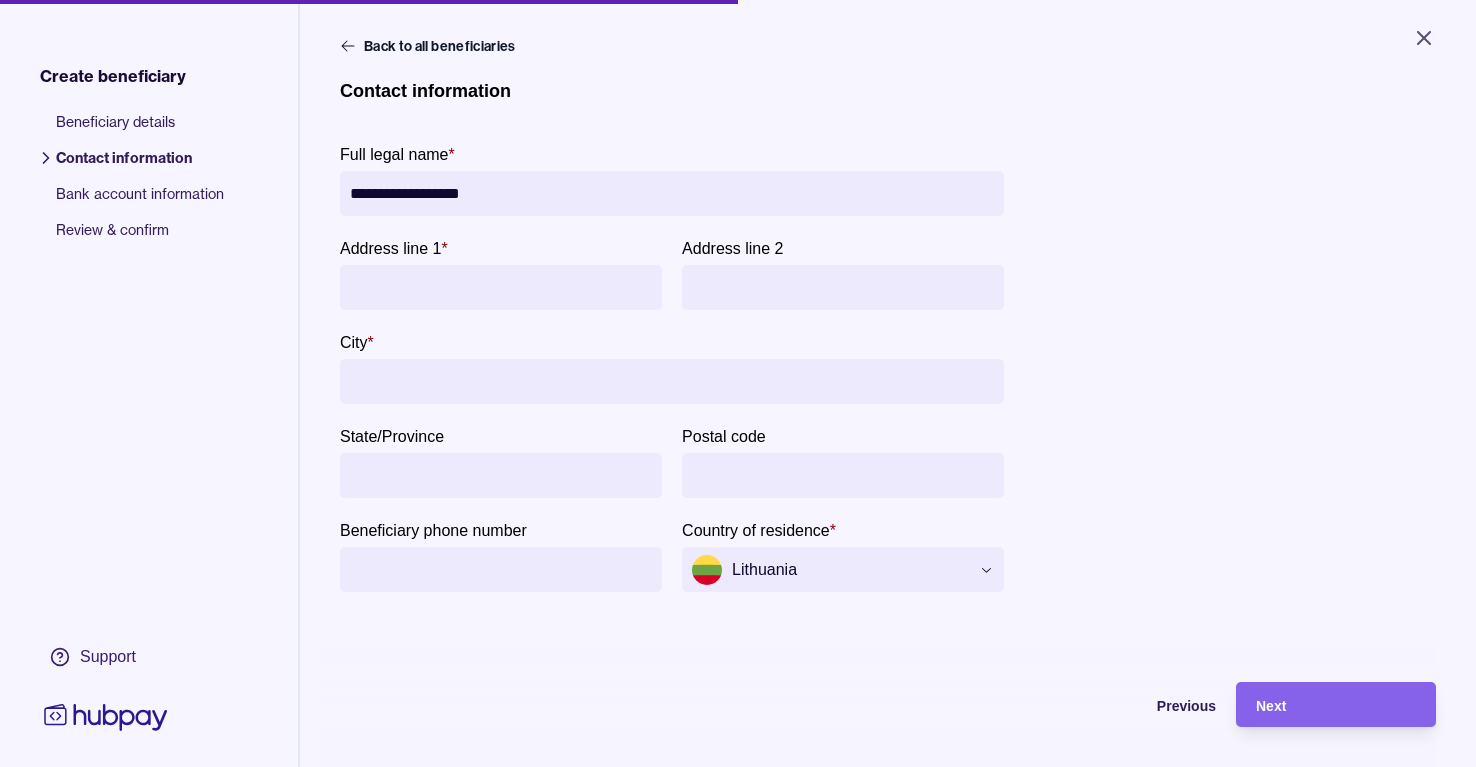 type on "**********" 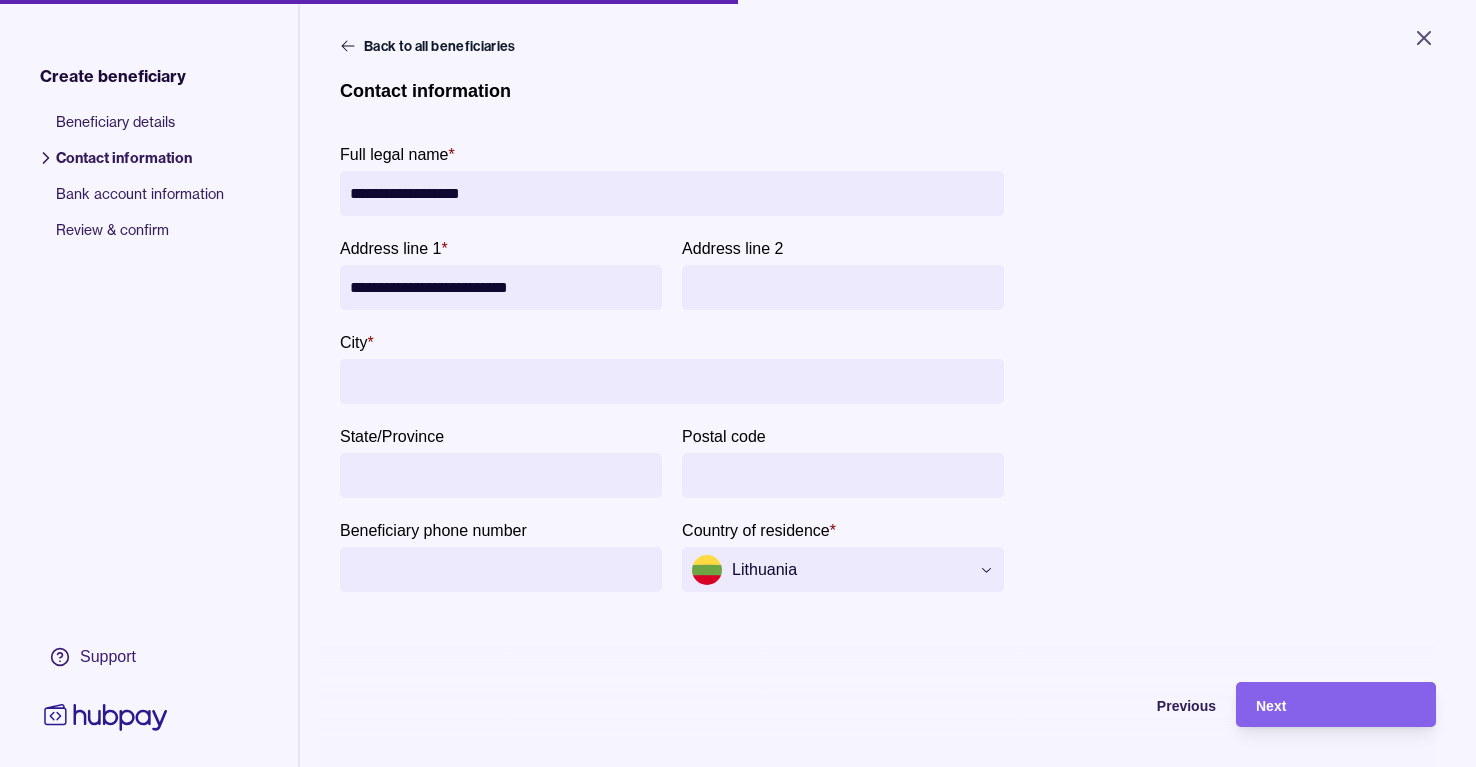 click on "**********" at bounding box center [501, 287] 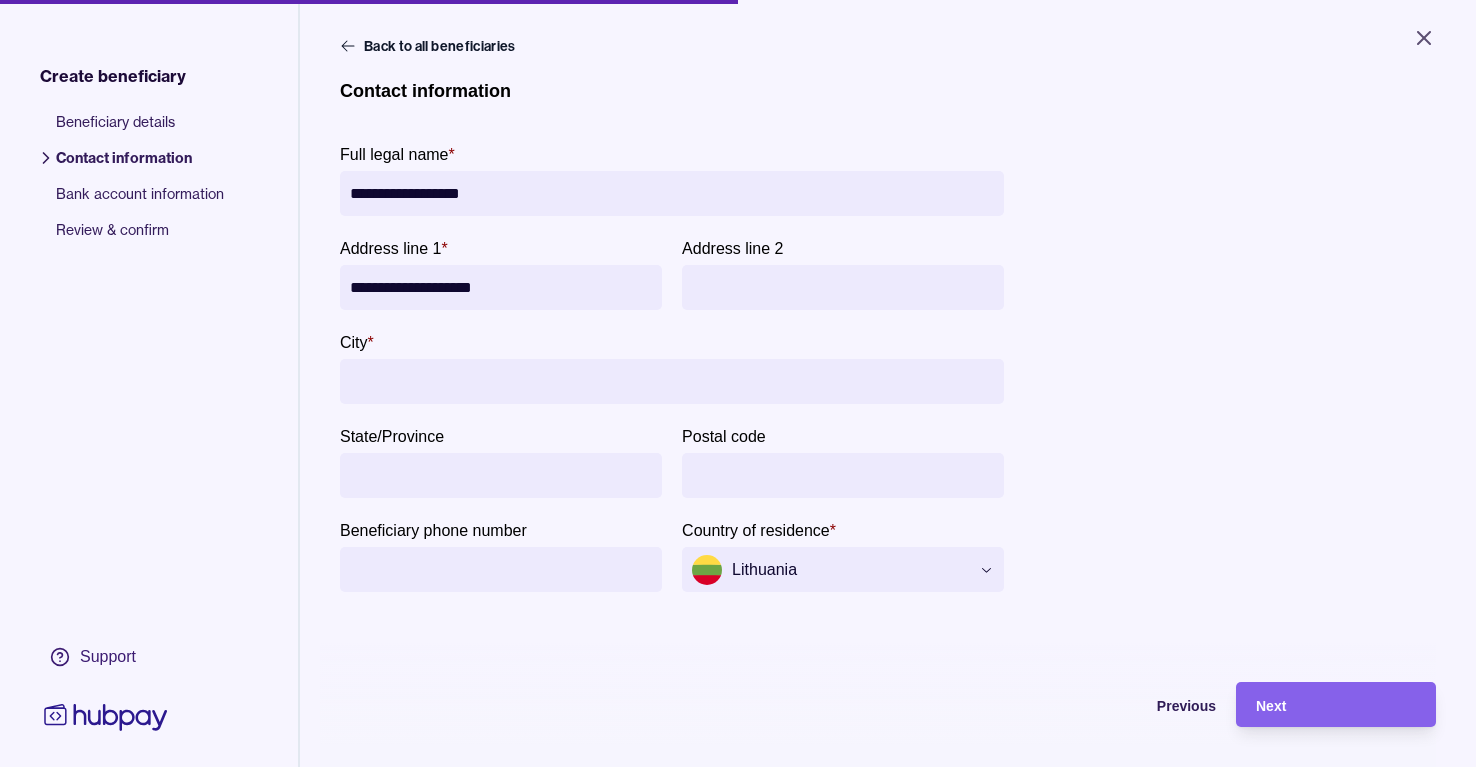 type on "**********" 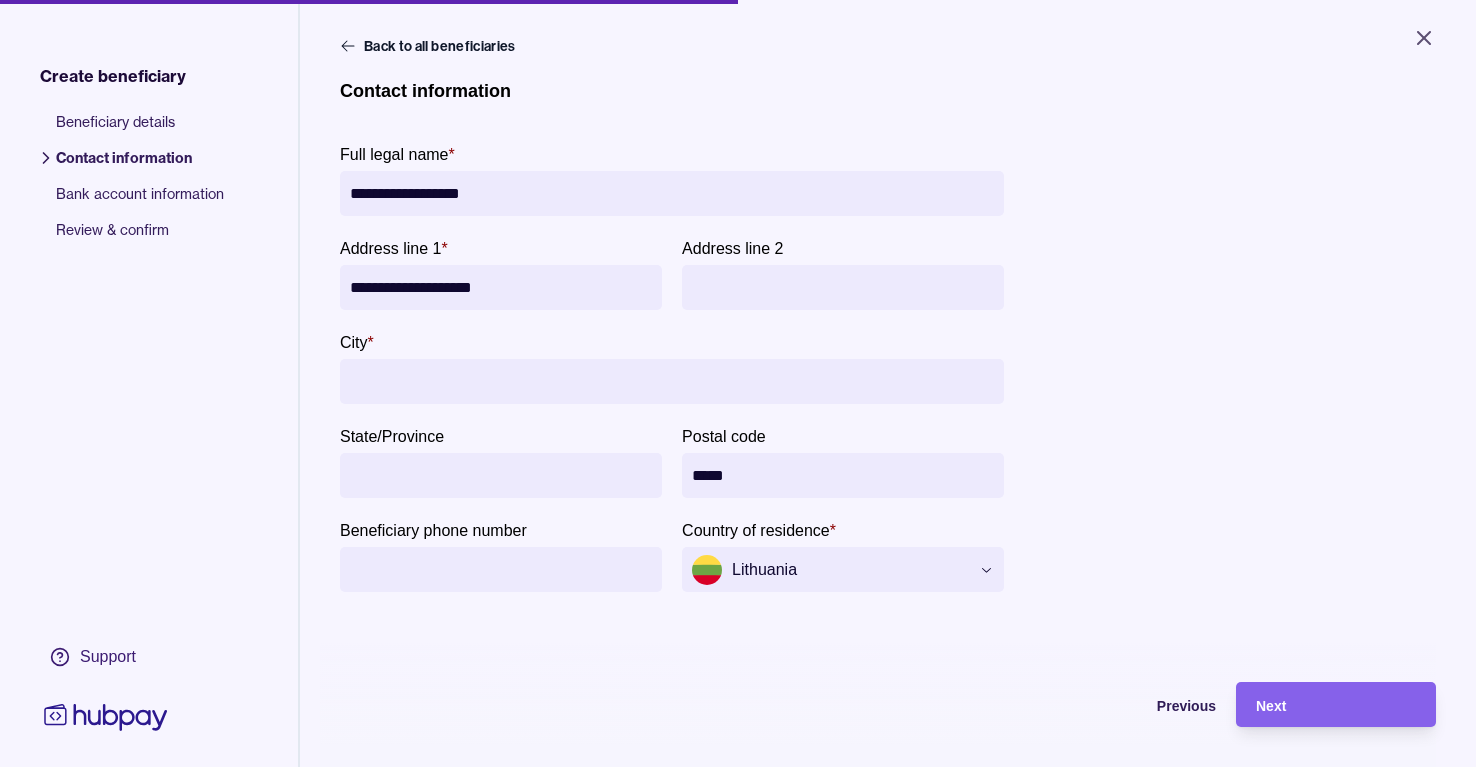 type on "*****" 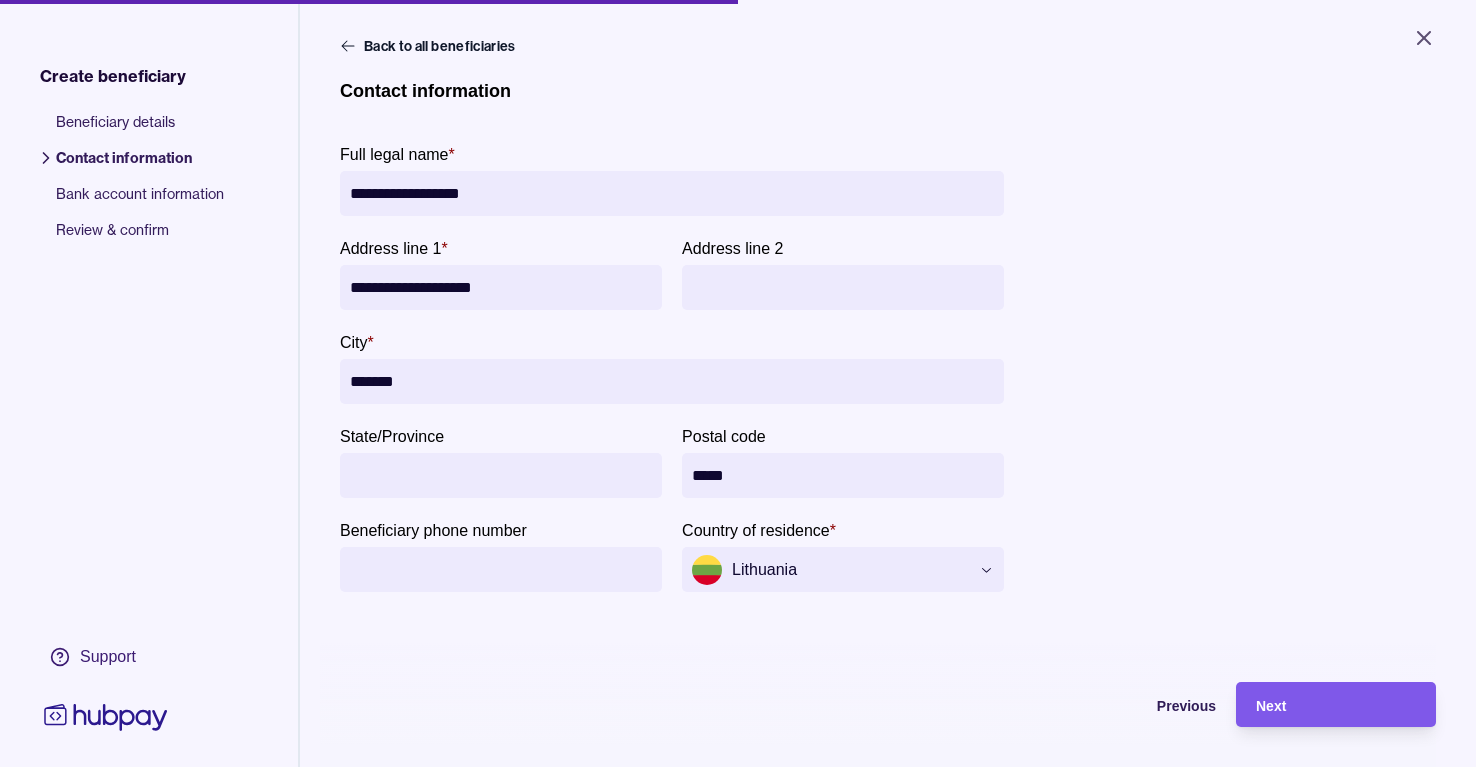 type on "*******" 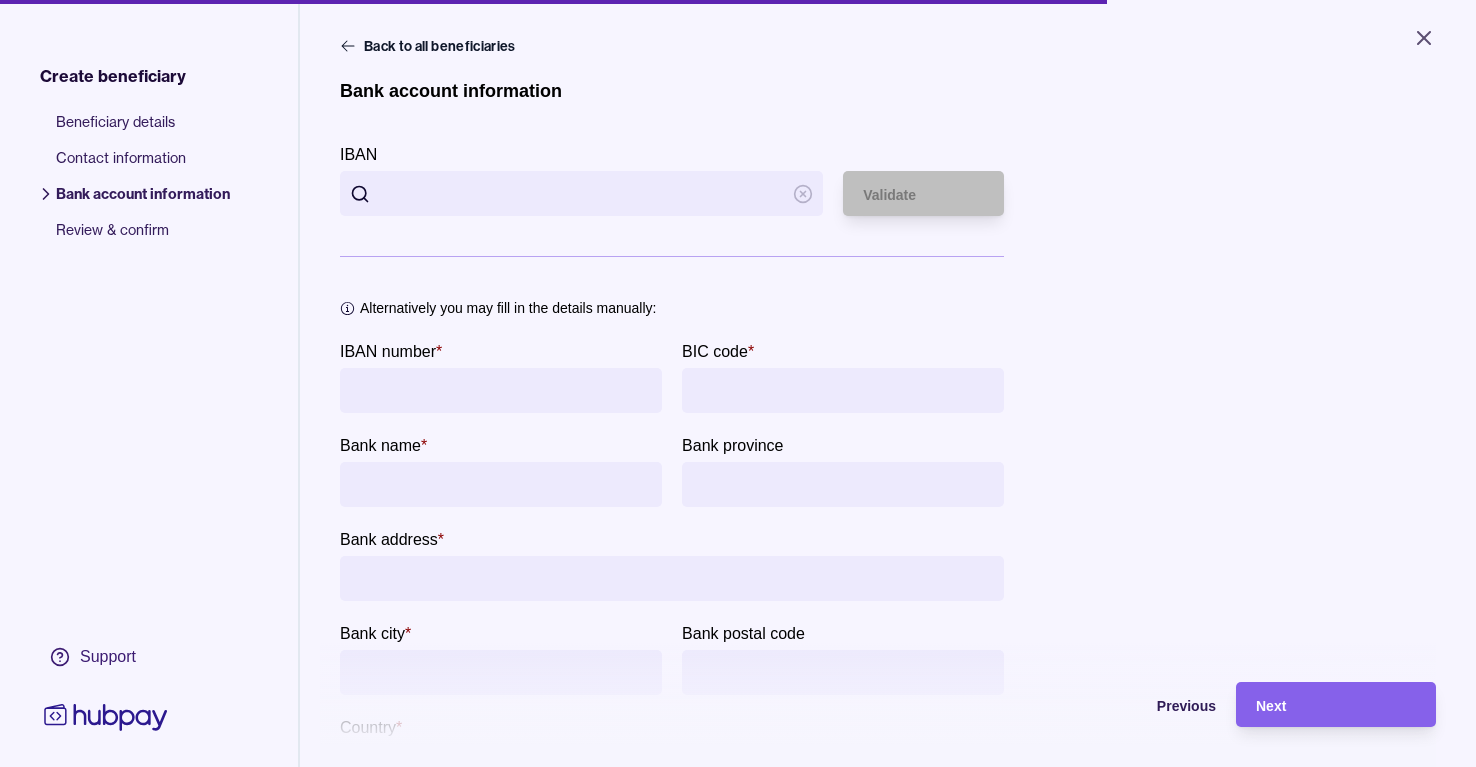click on "IBAN" at bounding box center (581, 193) 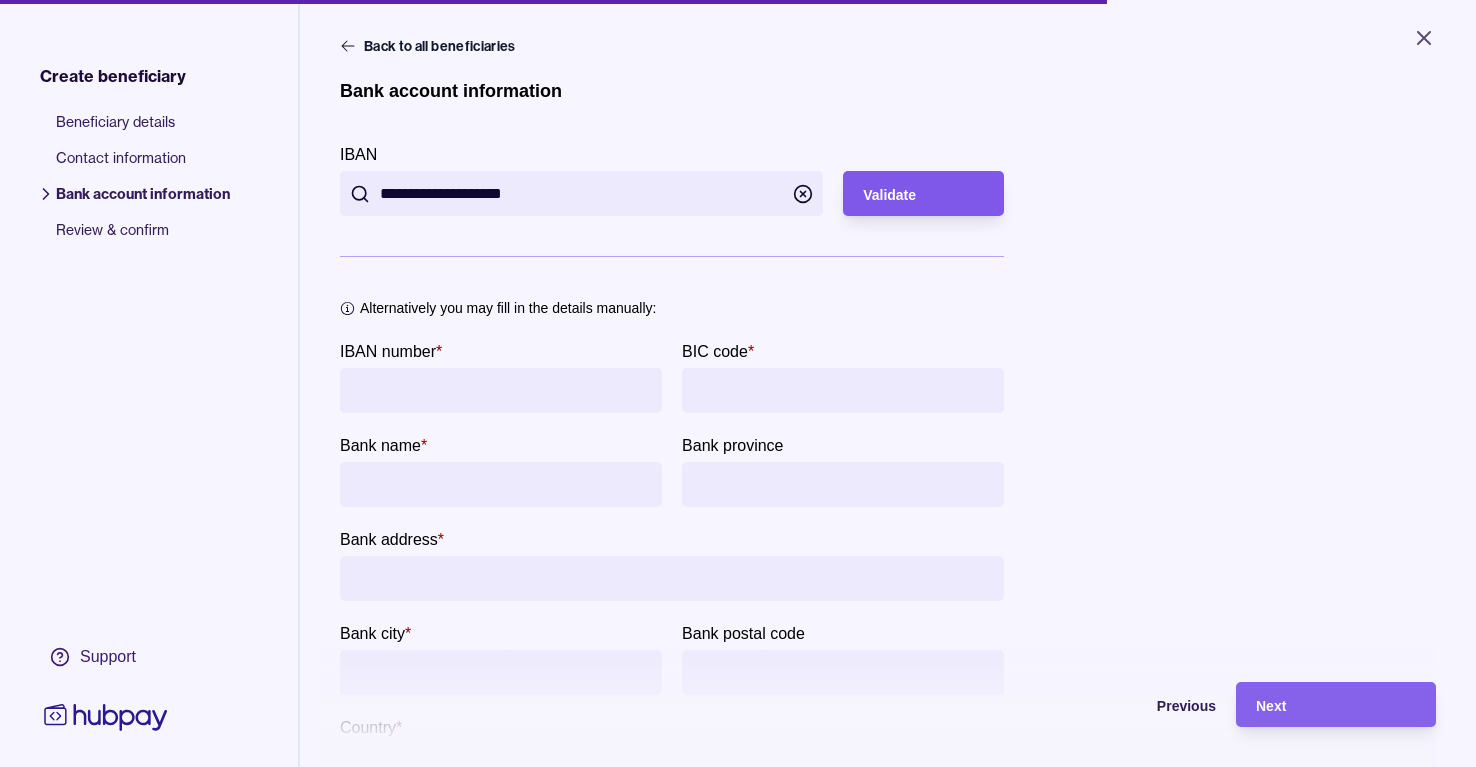 type on "**********" 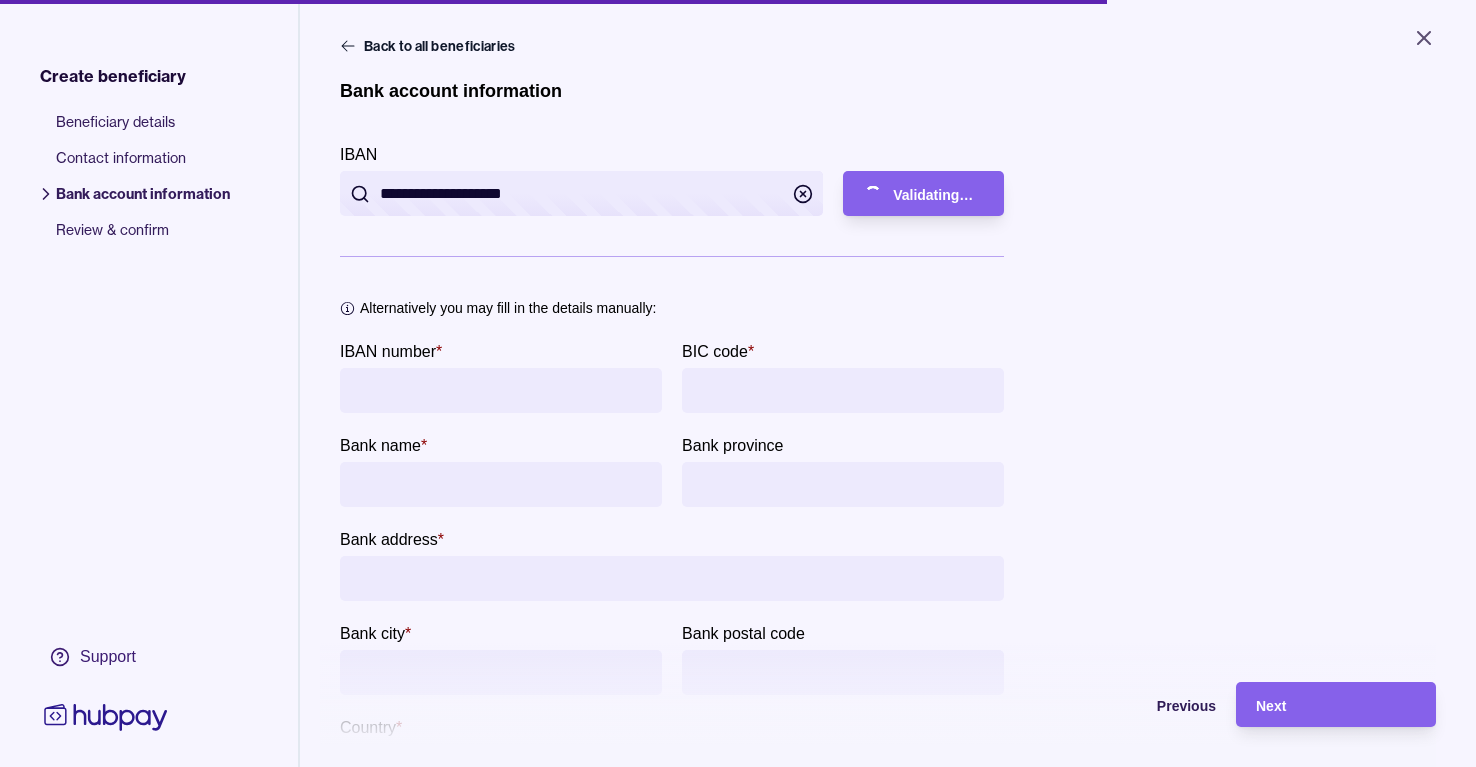 type on "**********" 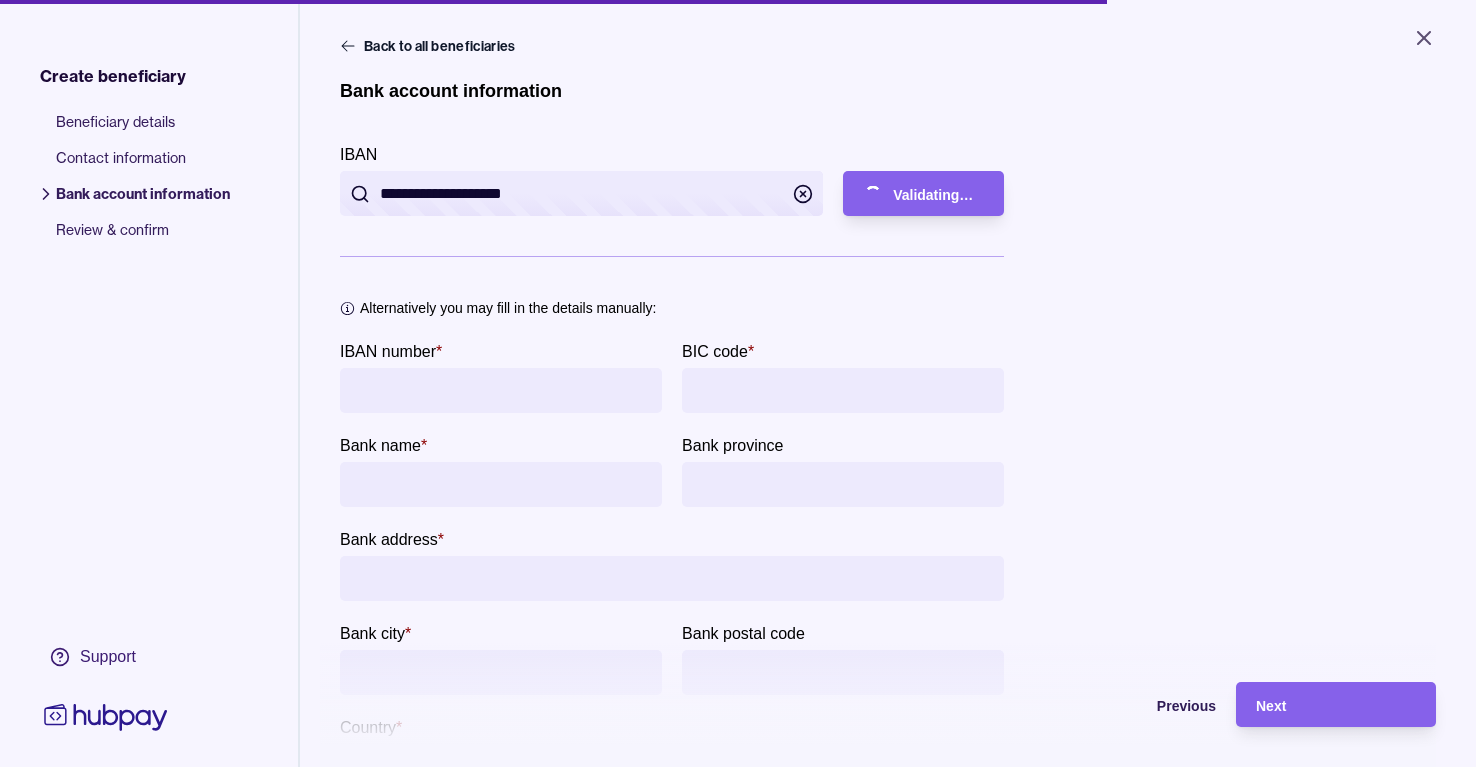 type on "**********" 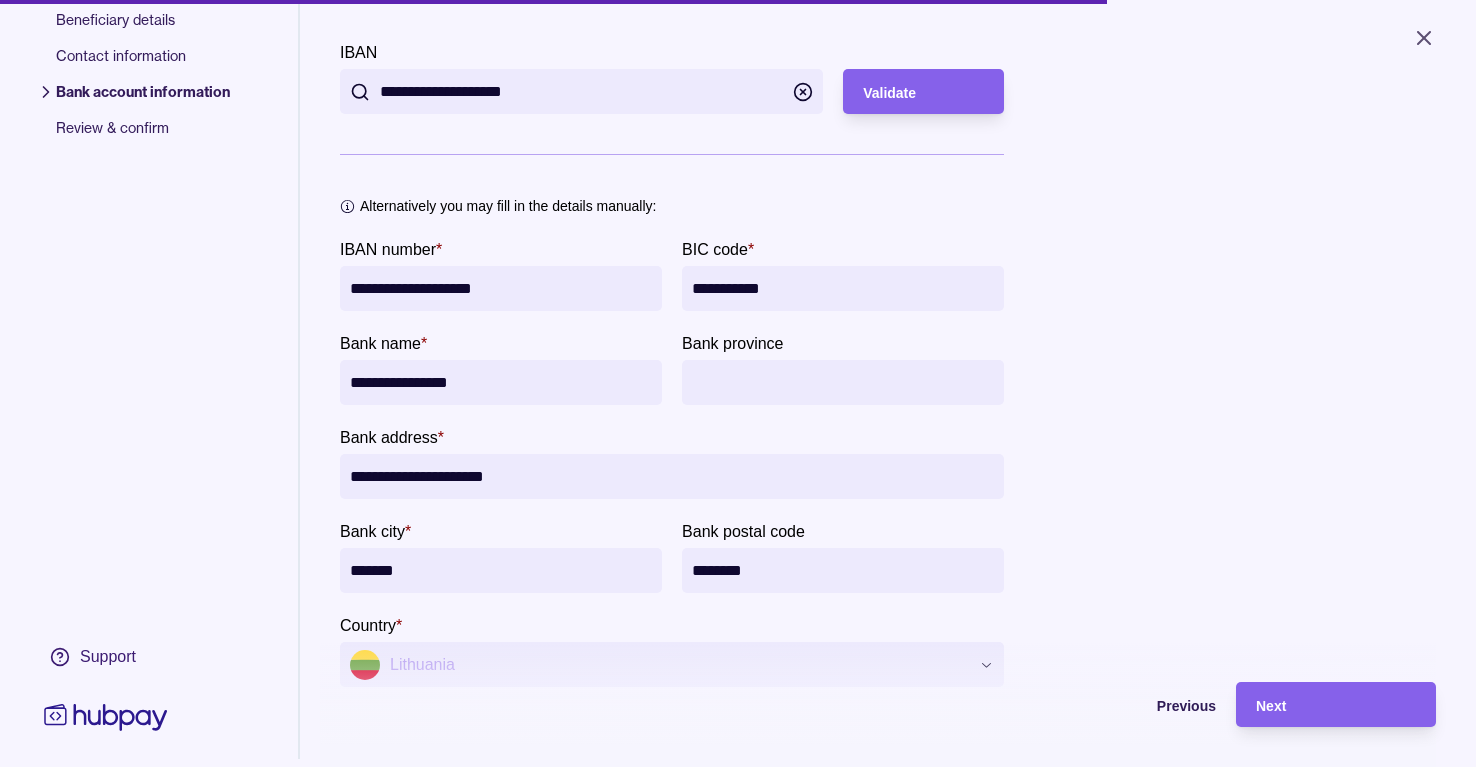 scroll, scrollTop: 156, scrollLeft: 0, axis: vertical 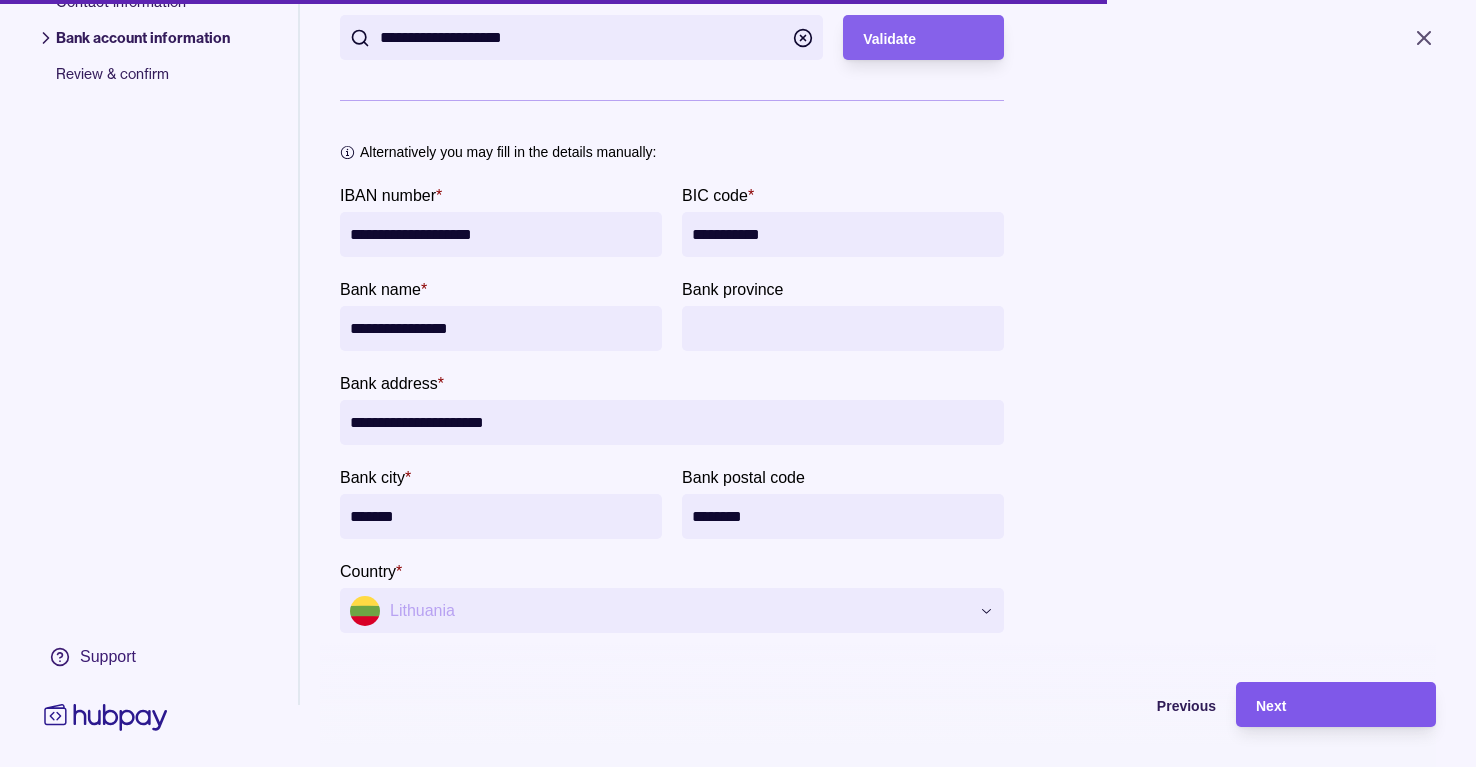 click on "Next" at bounding box center (1336, 705) 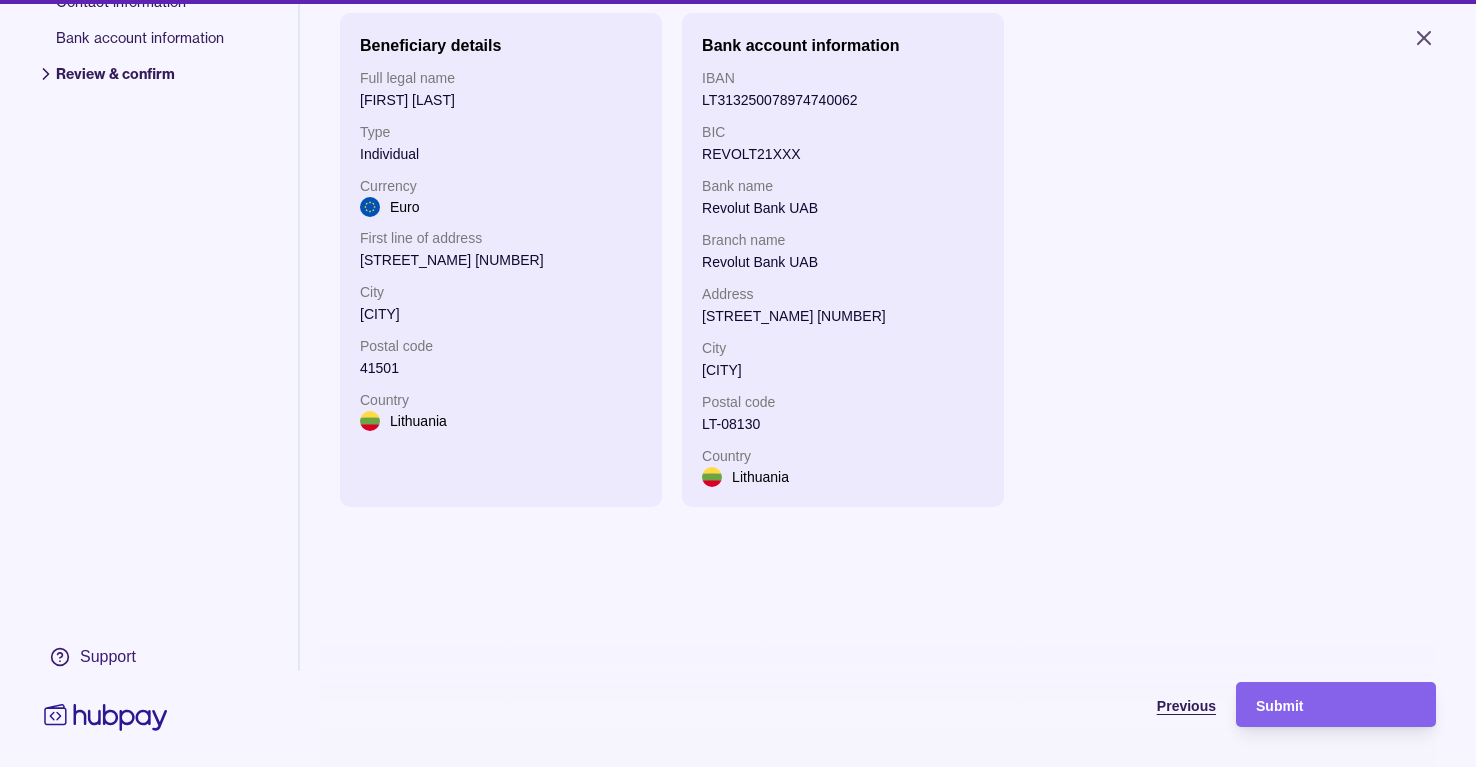 click on "Previous" at bounding box center [1186, 706] 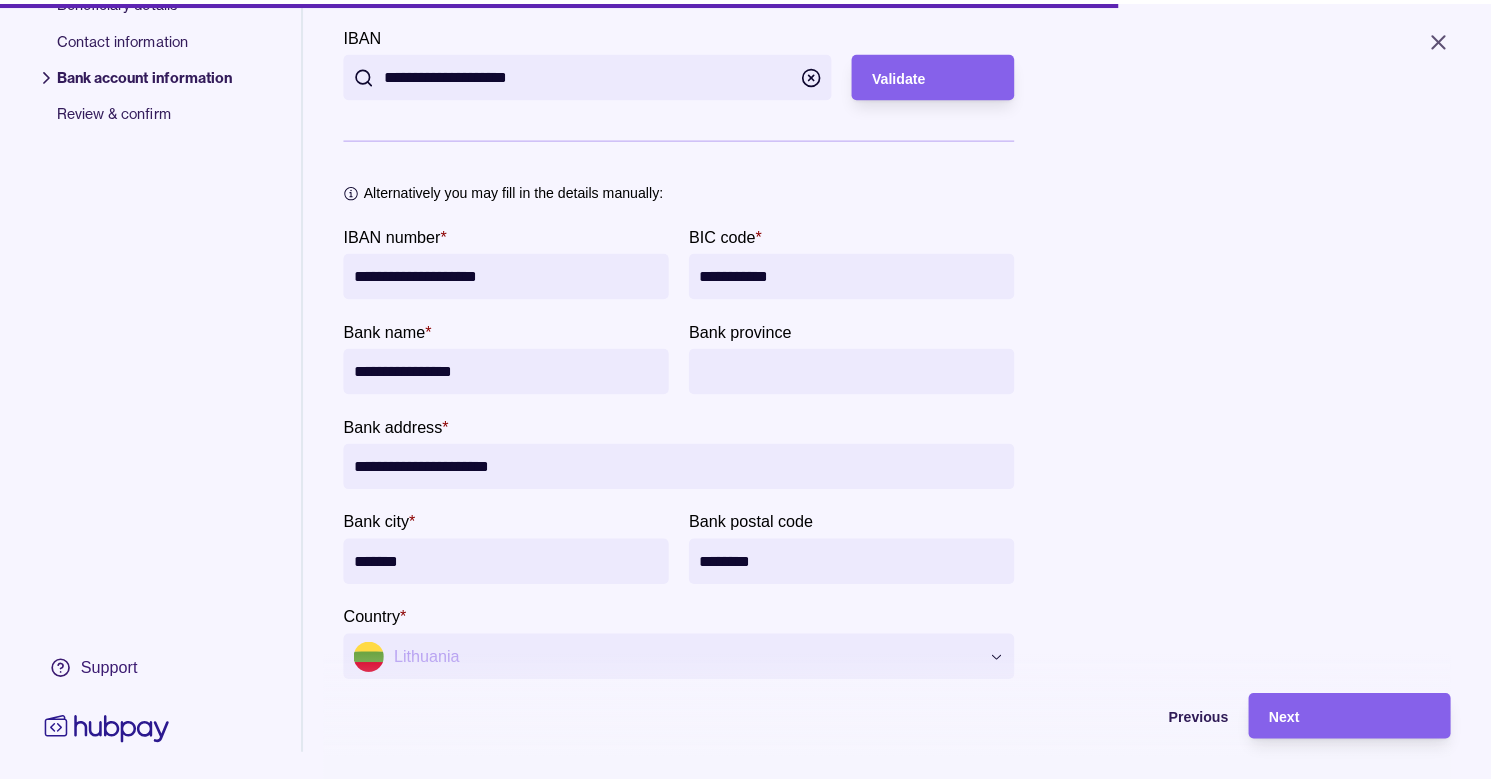 scroll, scrollTop: 156, scrollLeft: 0, axis: vertical 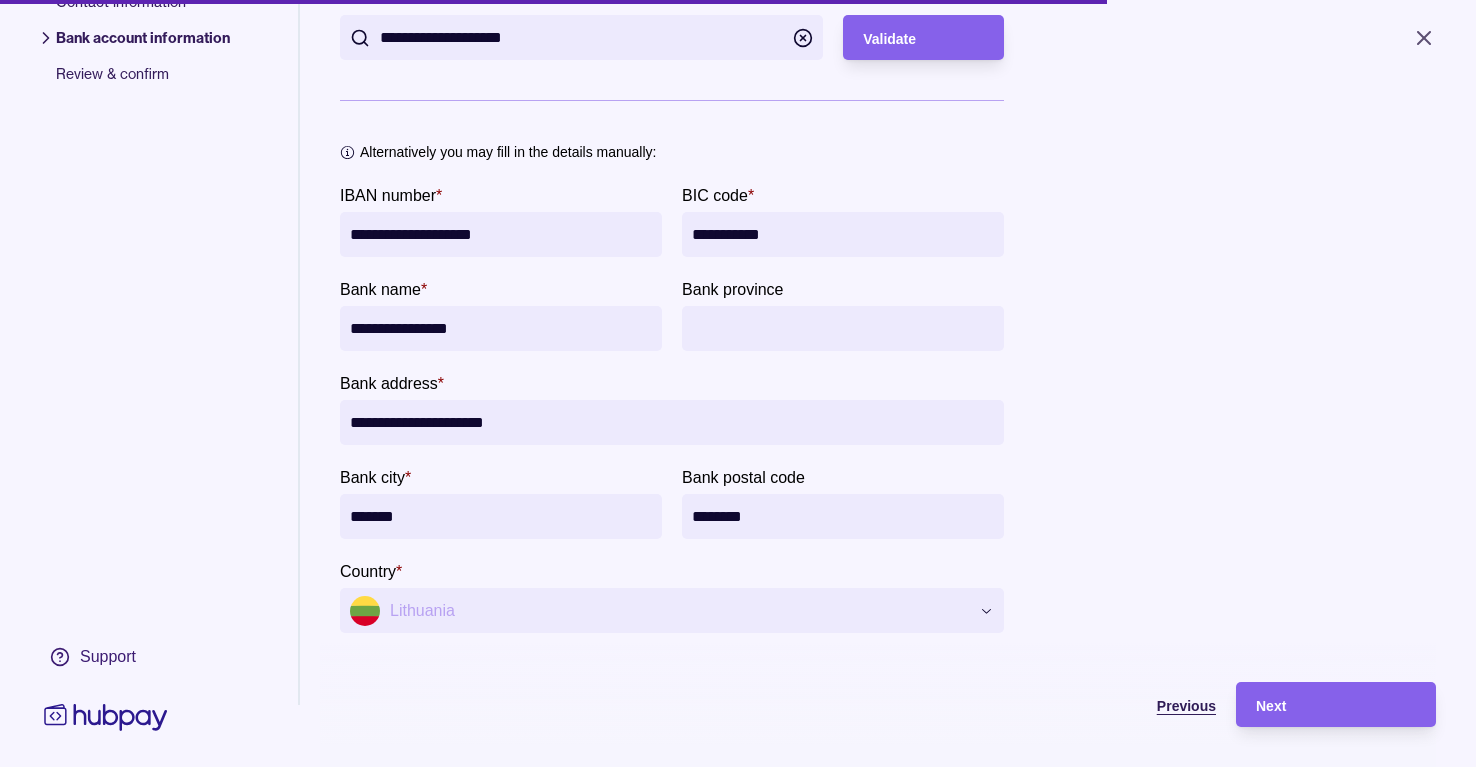 click on "Previous" at bounding box center (1186, 706) 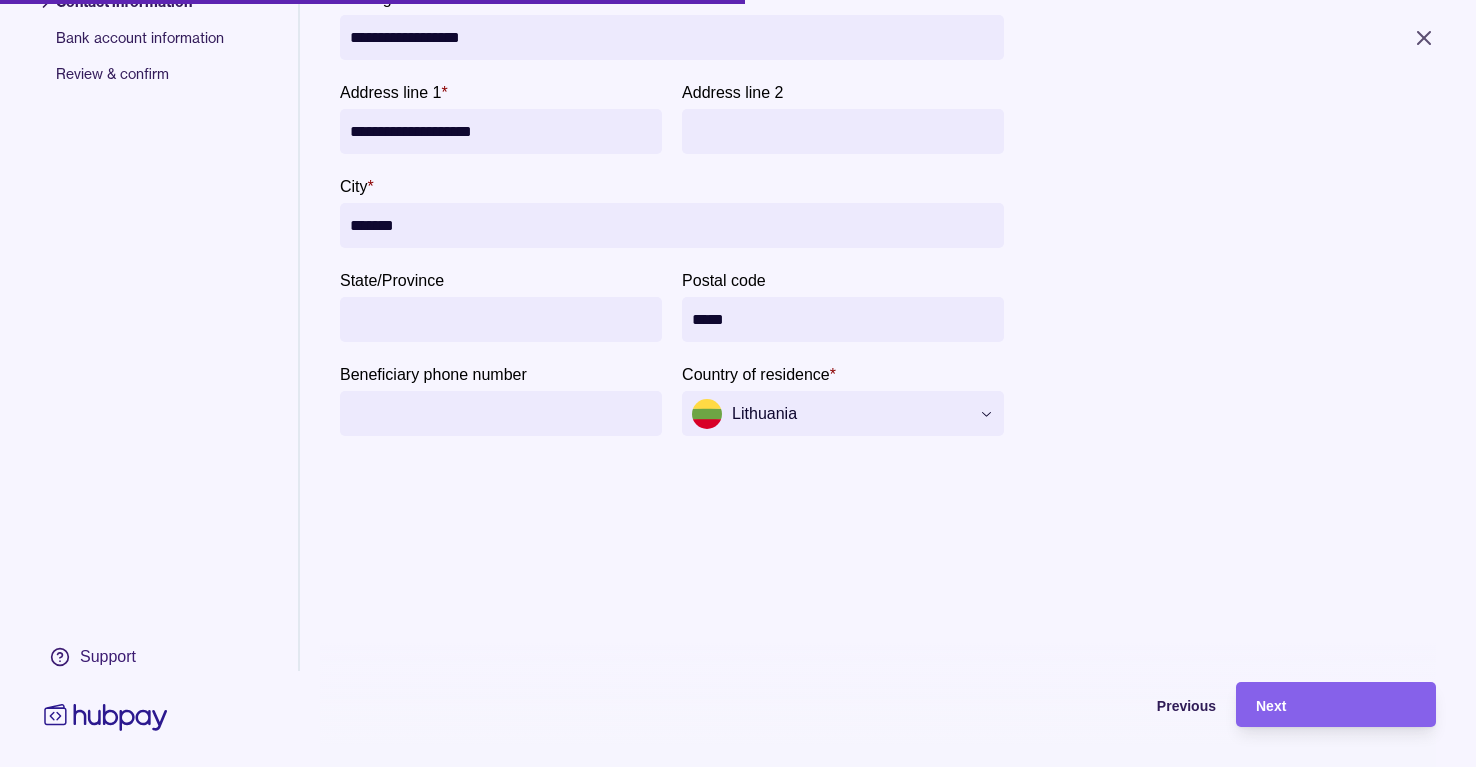 click on "**********" at bounding box center [738, 383] 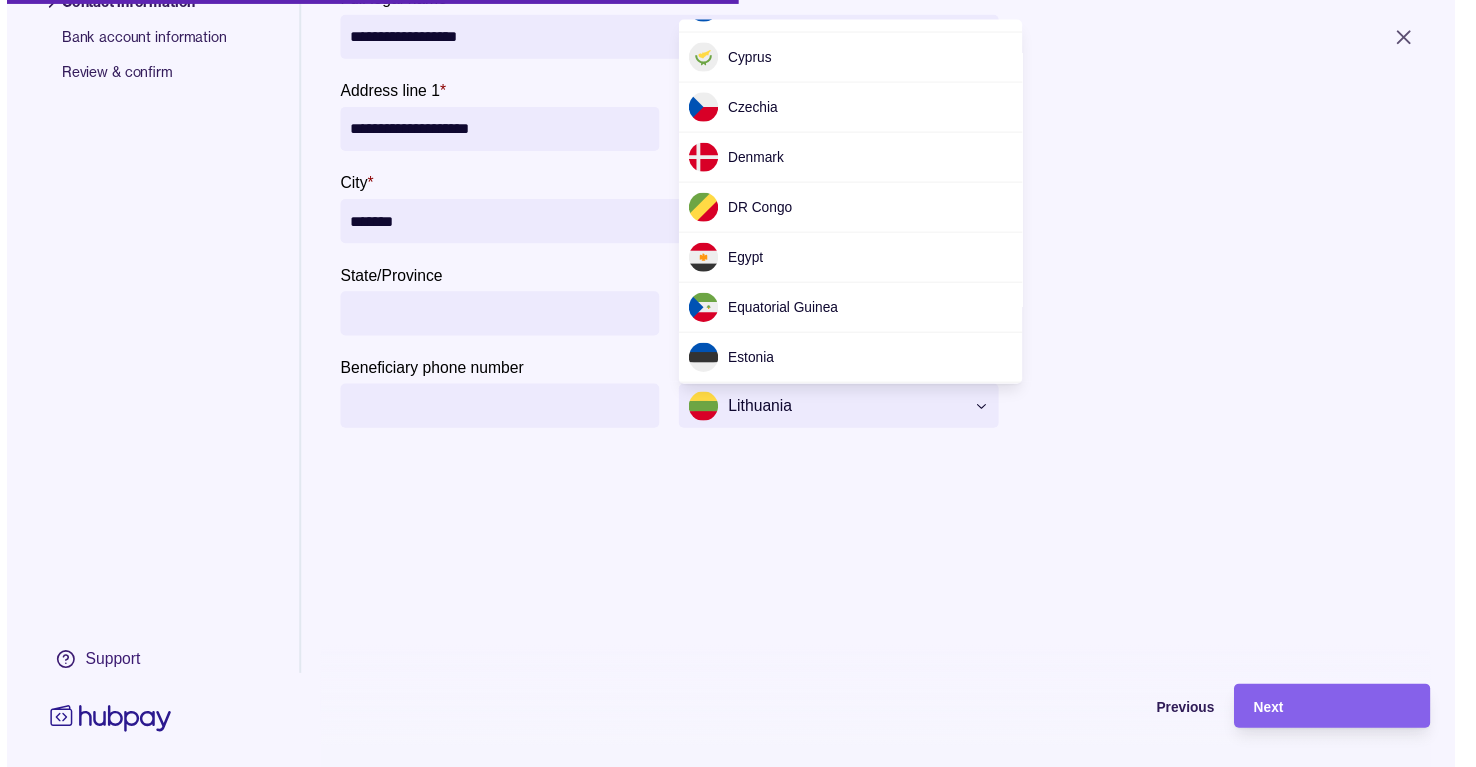 scroll, scrollTop: 1200, scrollLeft: 0, axis: vertical 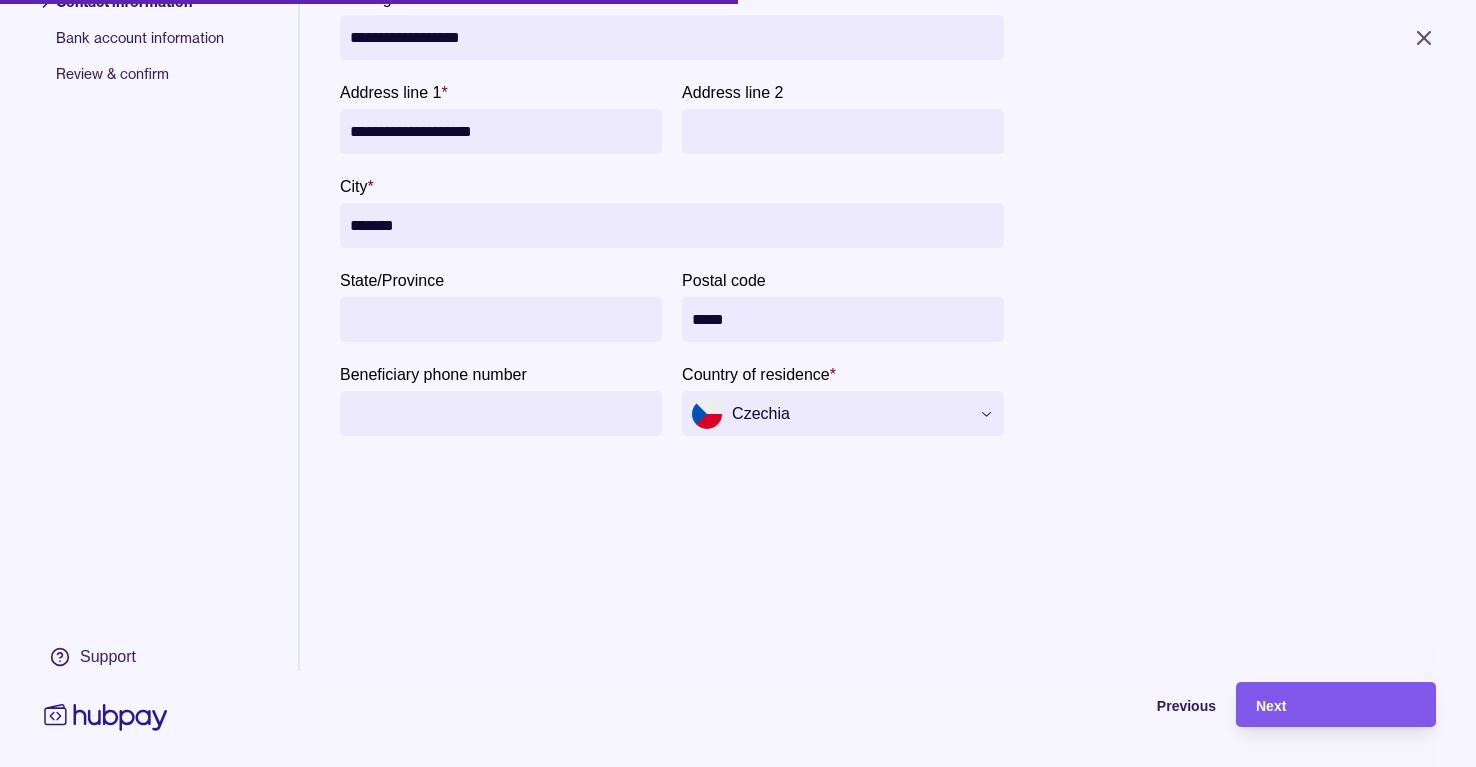 click on "Next" at bounding box center [1321, 704] 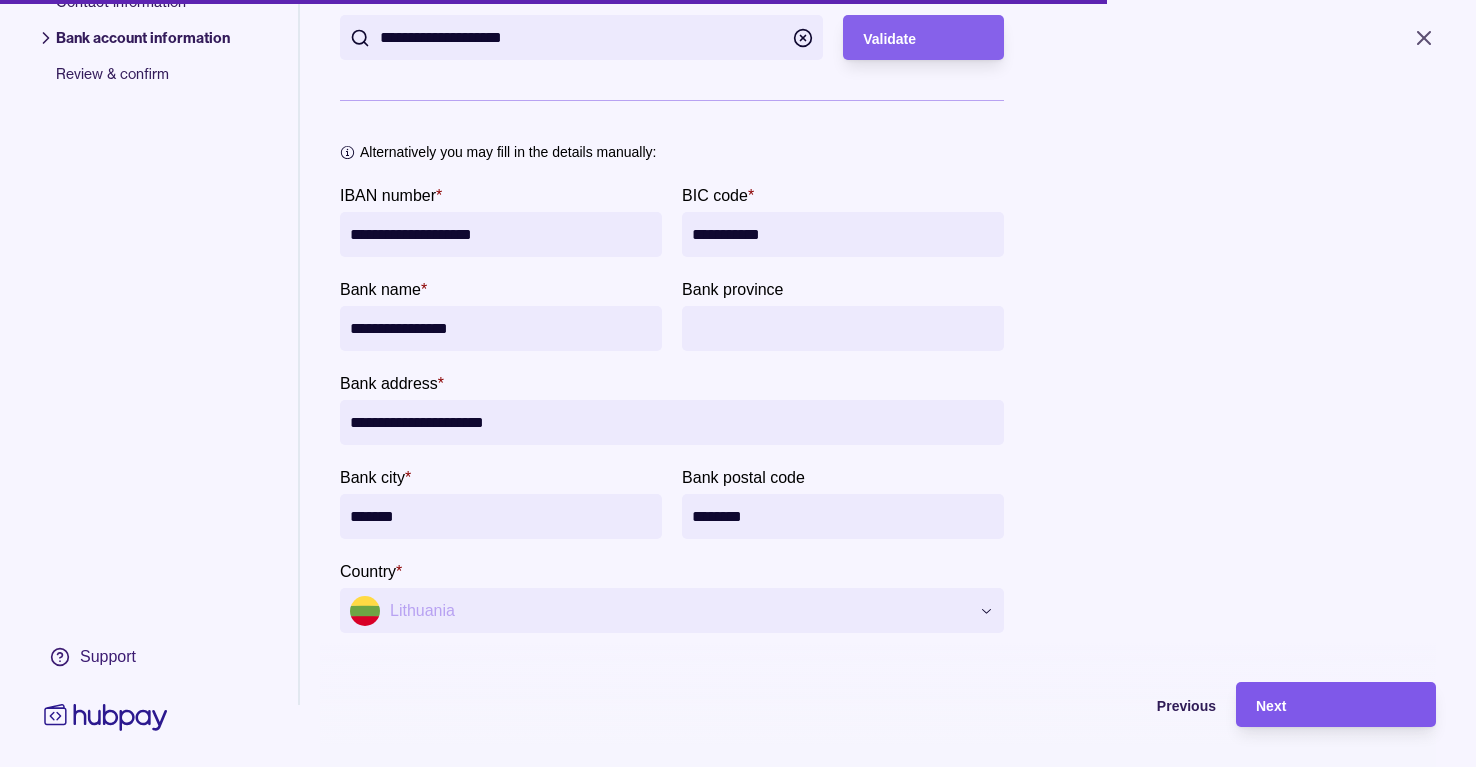 click on "Next" at bounding box center (1271, 706) 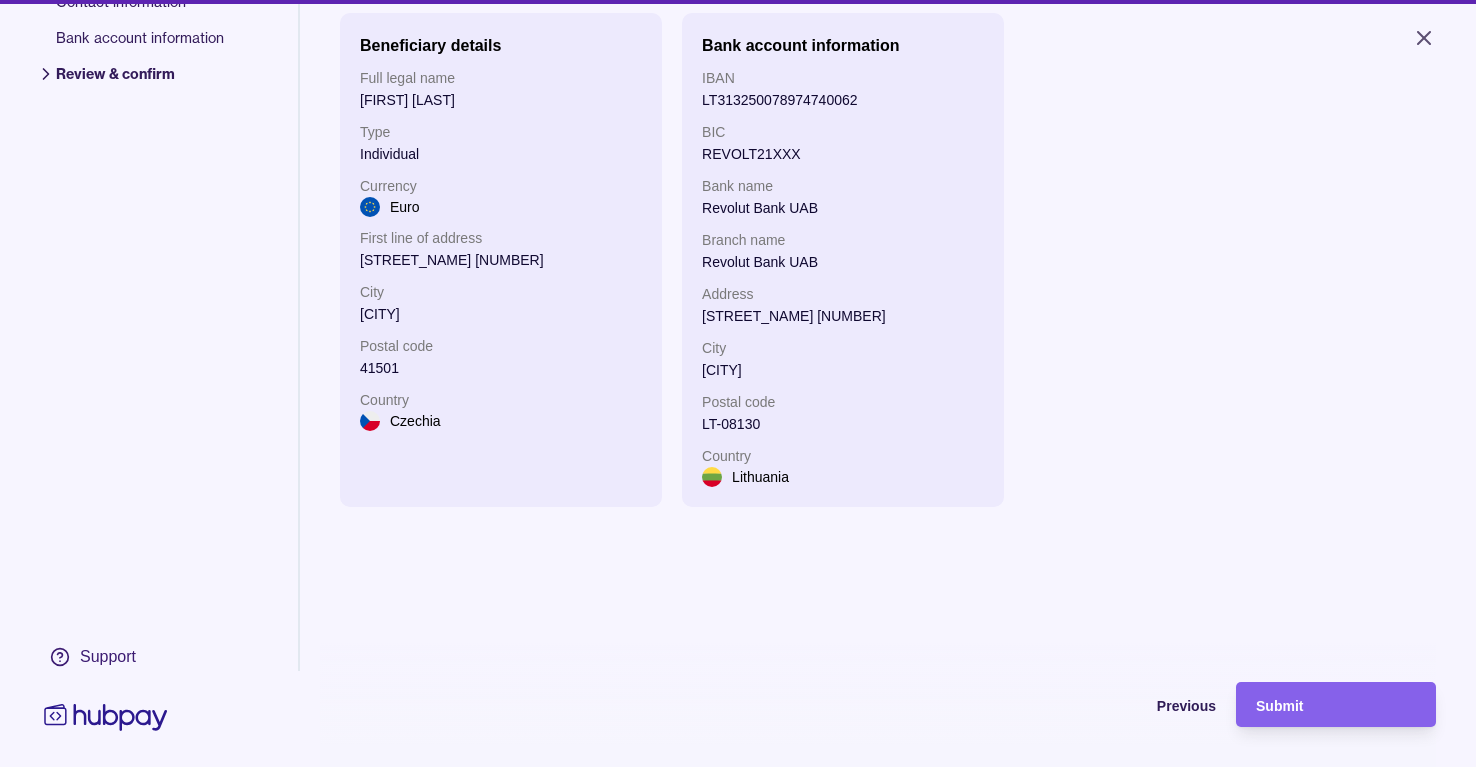 click on "Submit" at bounding box center (1279, 706) 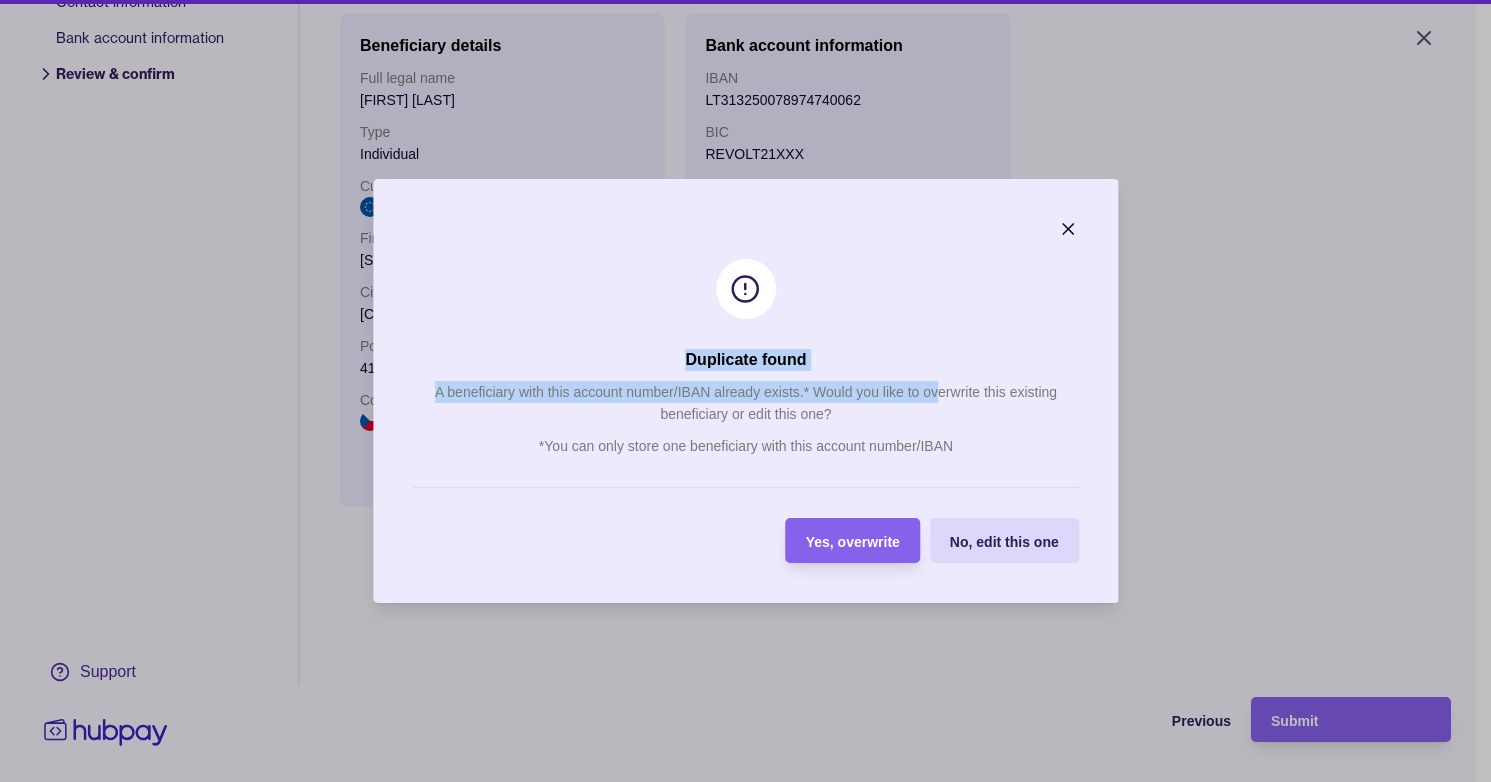 drag, startPoint x: 886, startPoint y: 204, endPoint x: 942, endPoint y: 334, distance: 141.54858 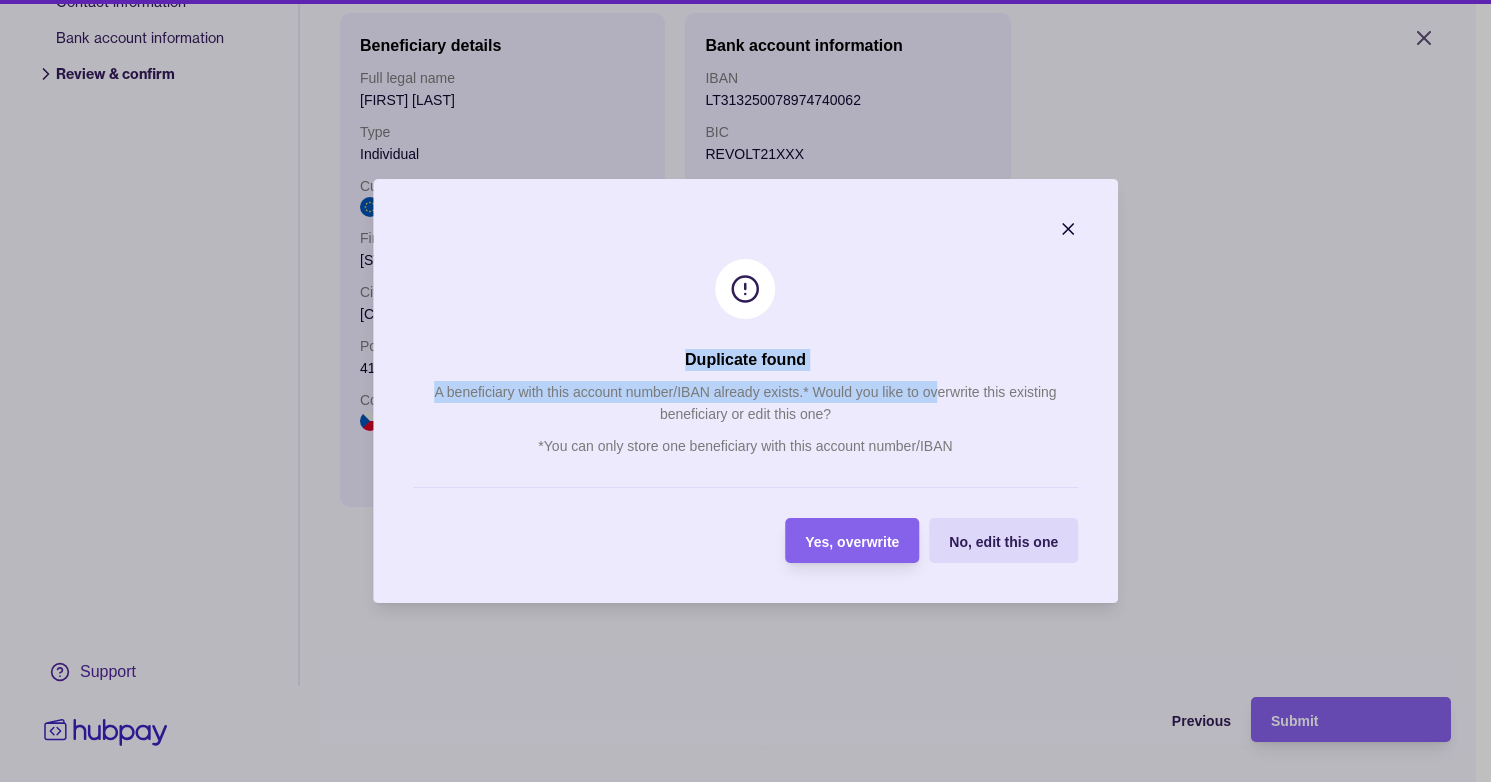 drag, startPoint x: 832, startPoint y: 545, endPoint x: 1086, endPoint y: 226, distance: 407.77078 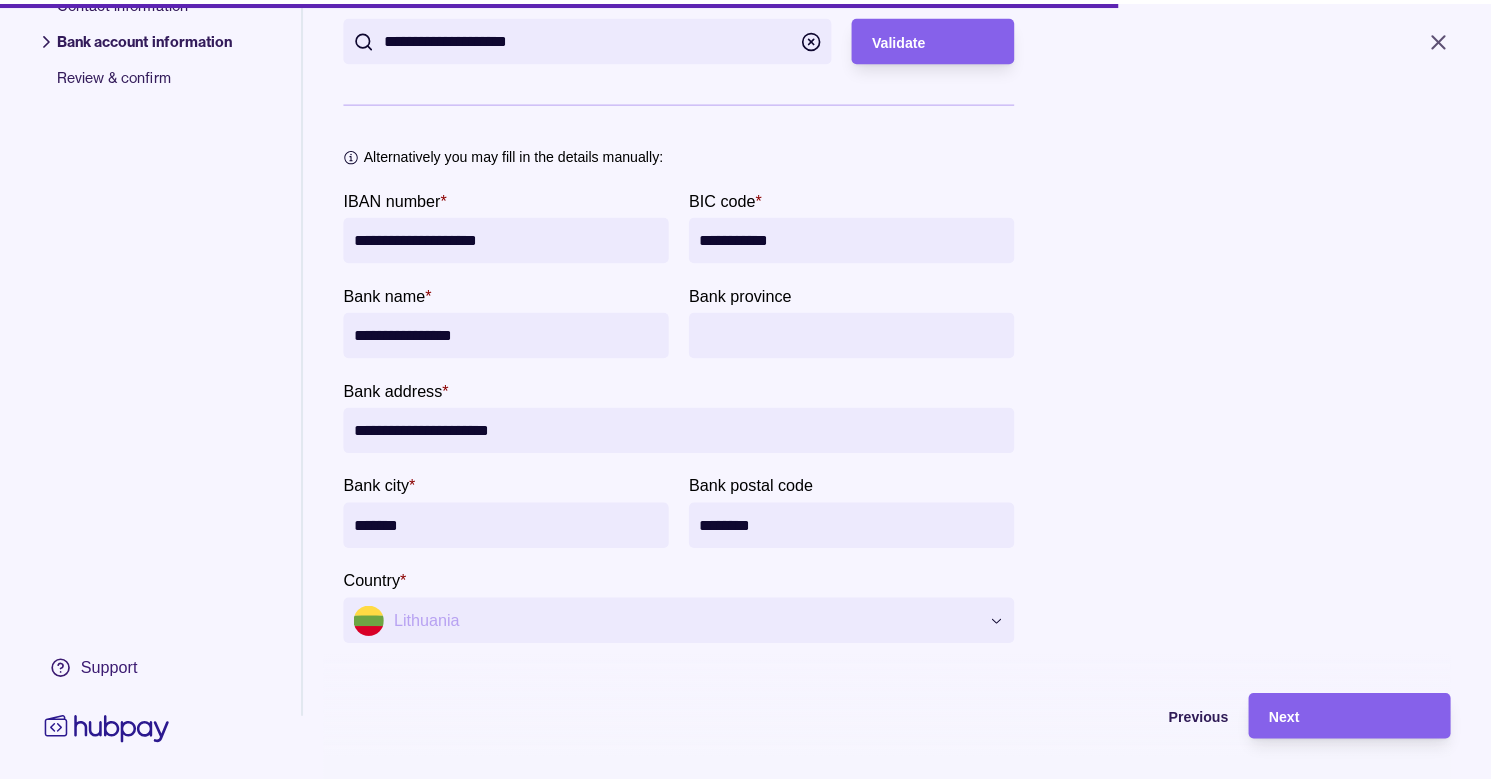scroll, scrollTop: 0, scrollLeft: 0, axis: both 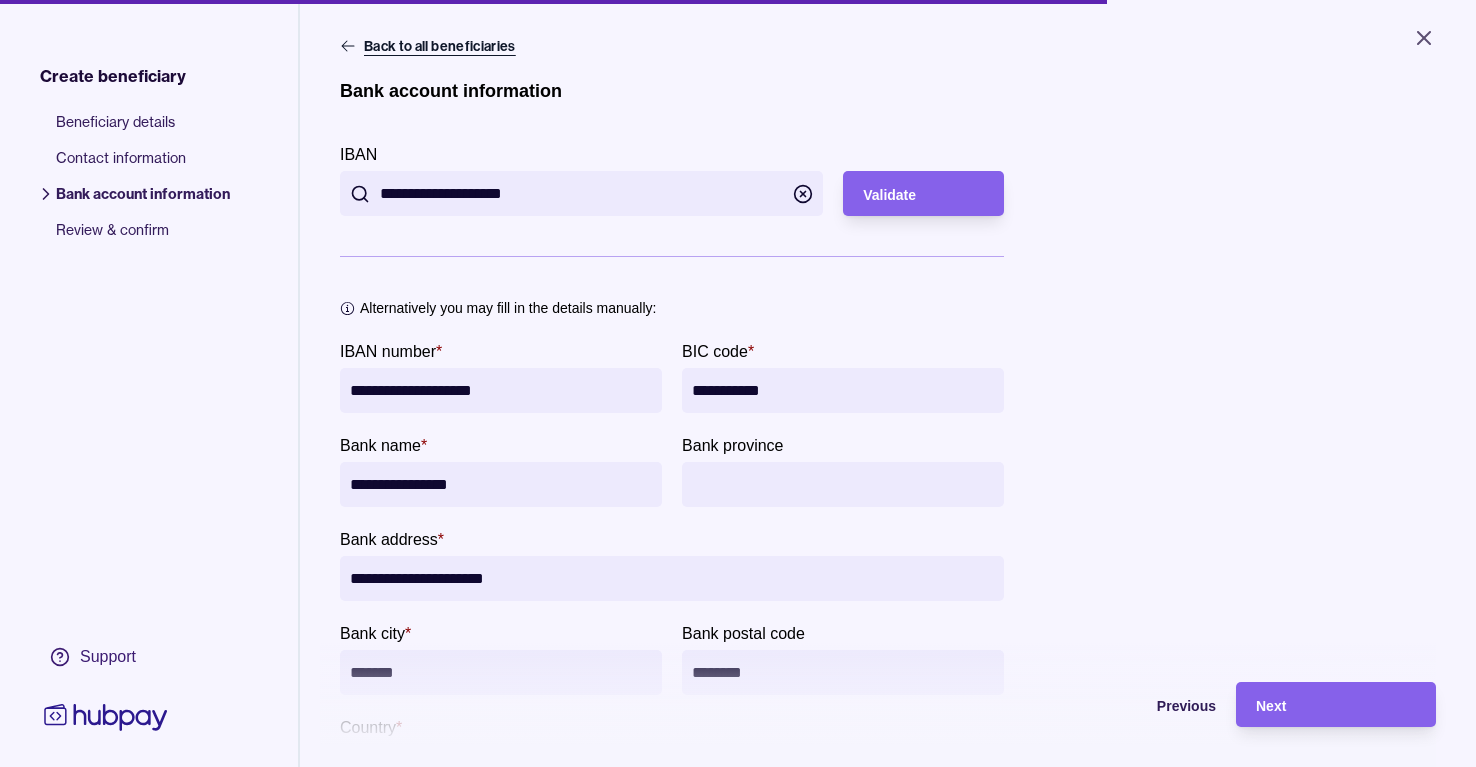 click on "Back to all beneficiaries" at bounding box center [430, 46] 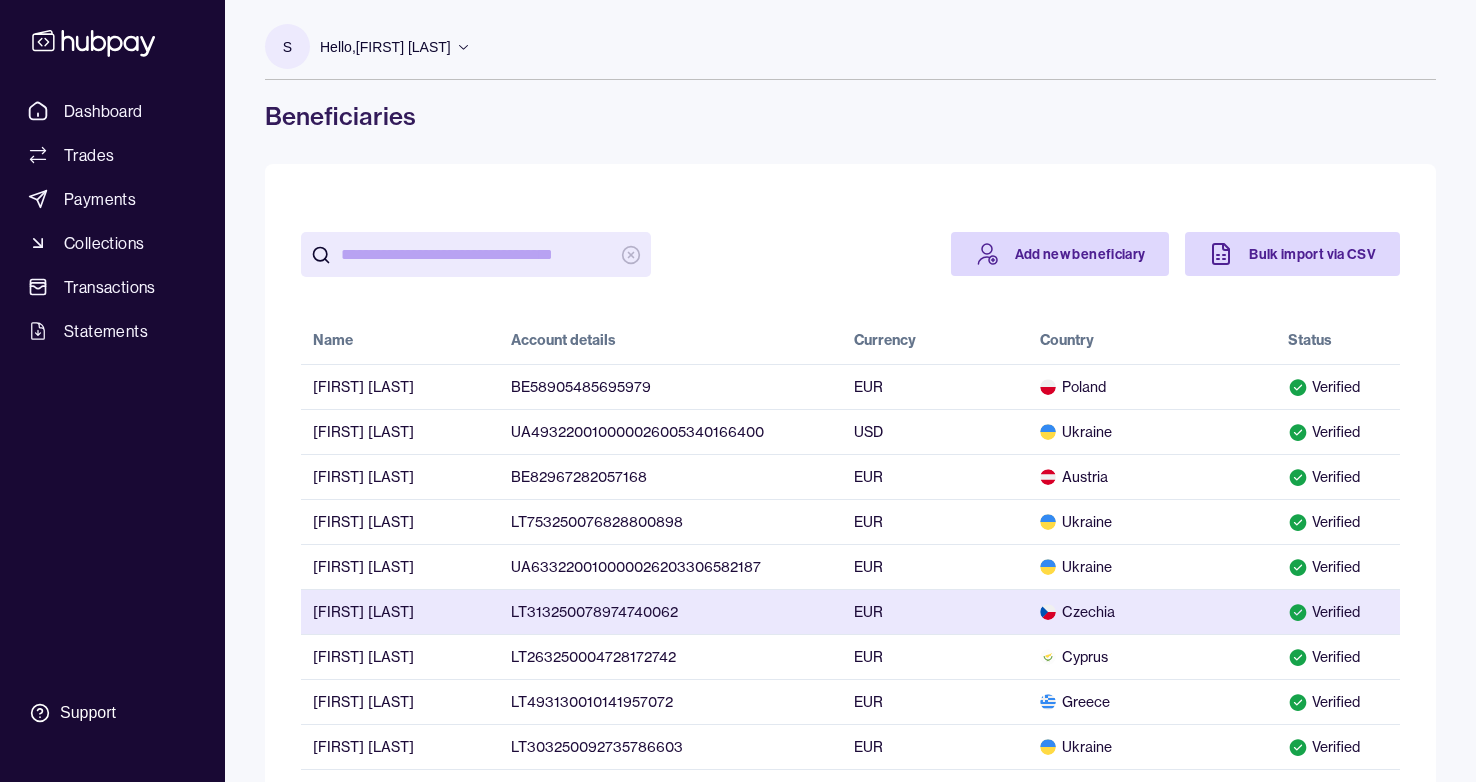 click on "LT313250078974740062" at bounding box center (670, 611) 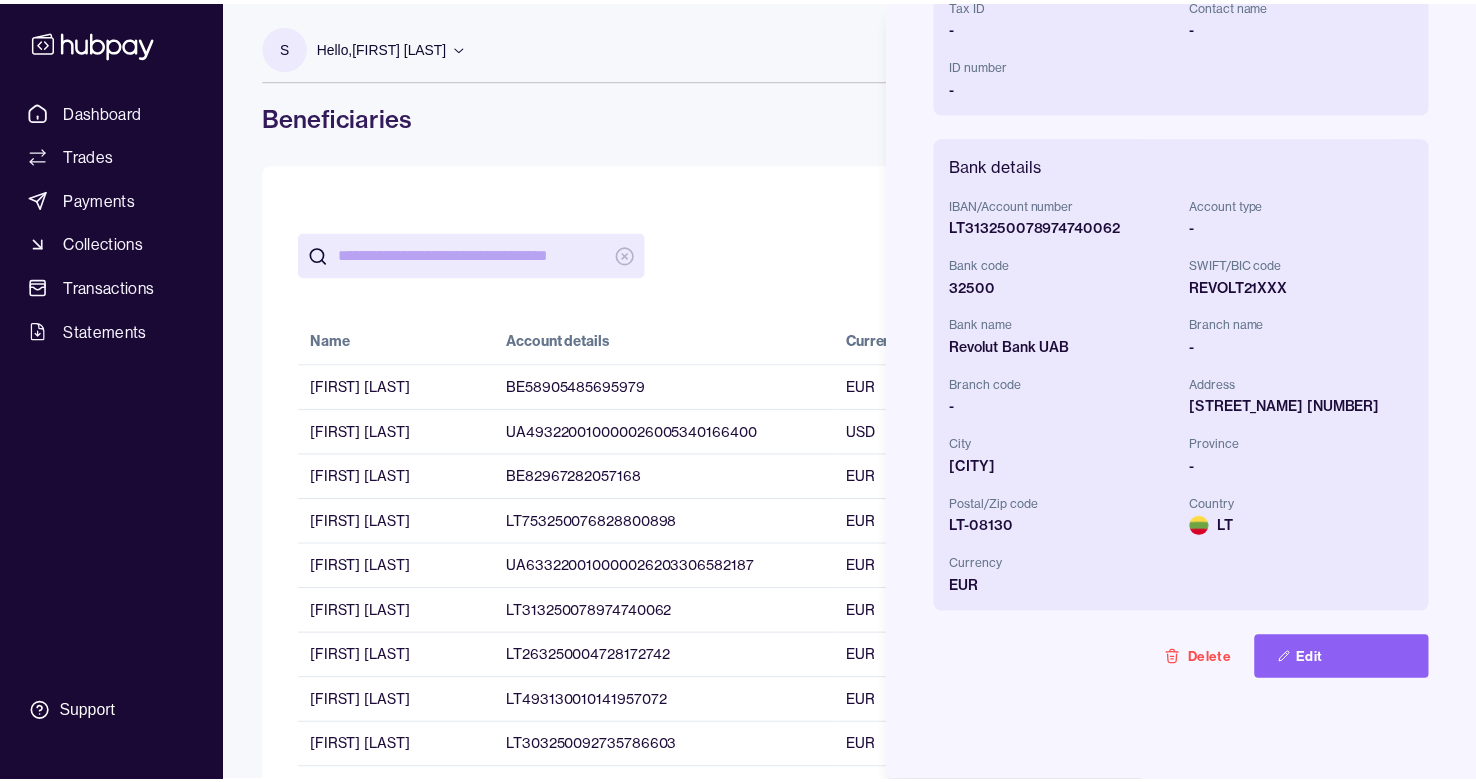 scroll, scrollTop: 454, scrollLeft: 0, axis: vertical 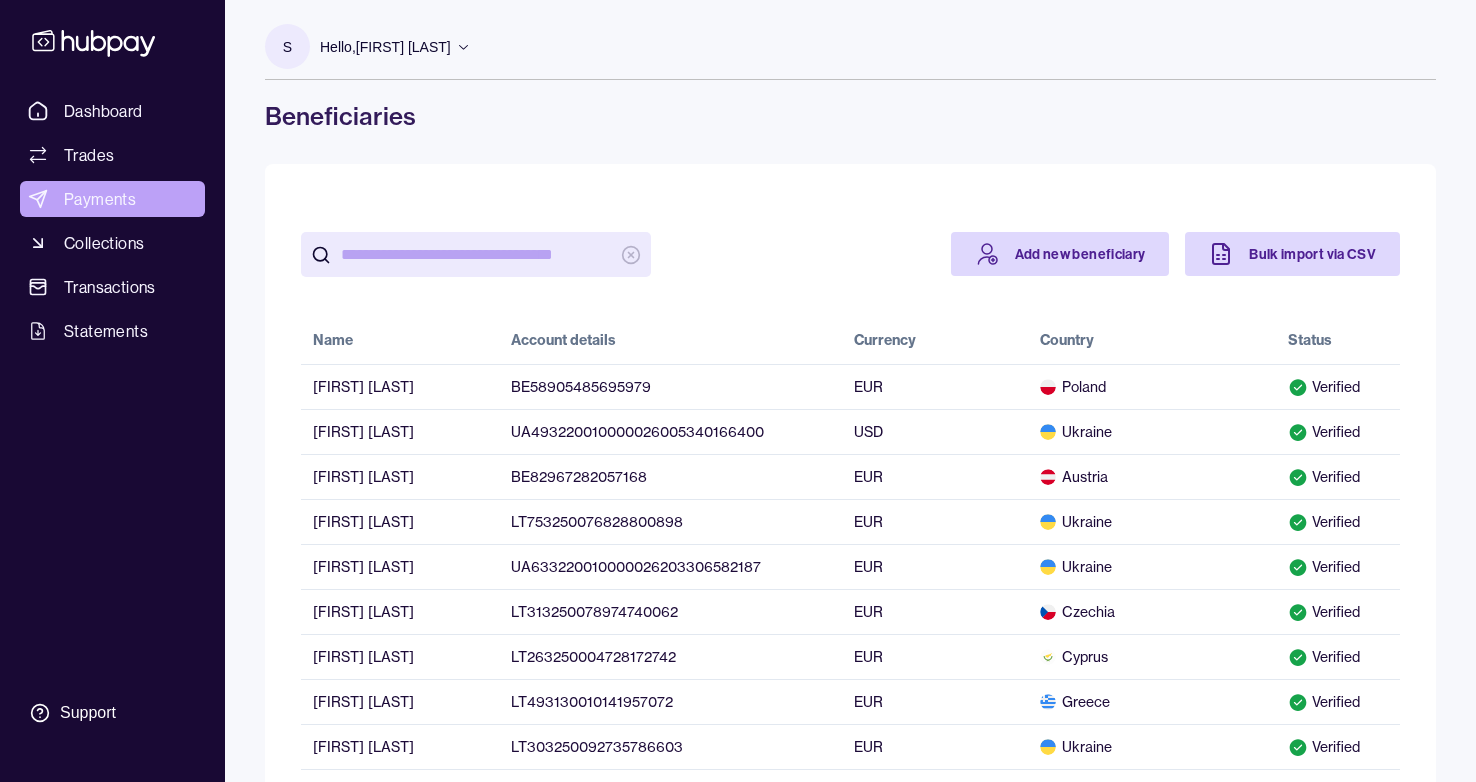 click on "Payments" at bounding box center (100, 199) 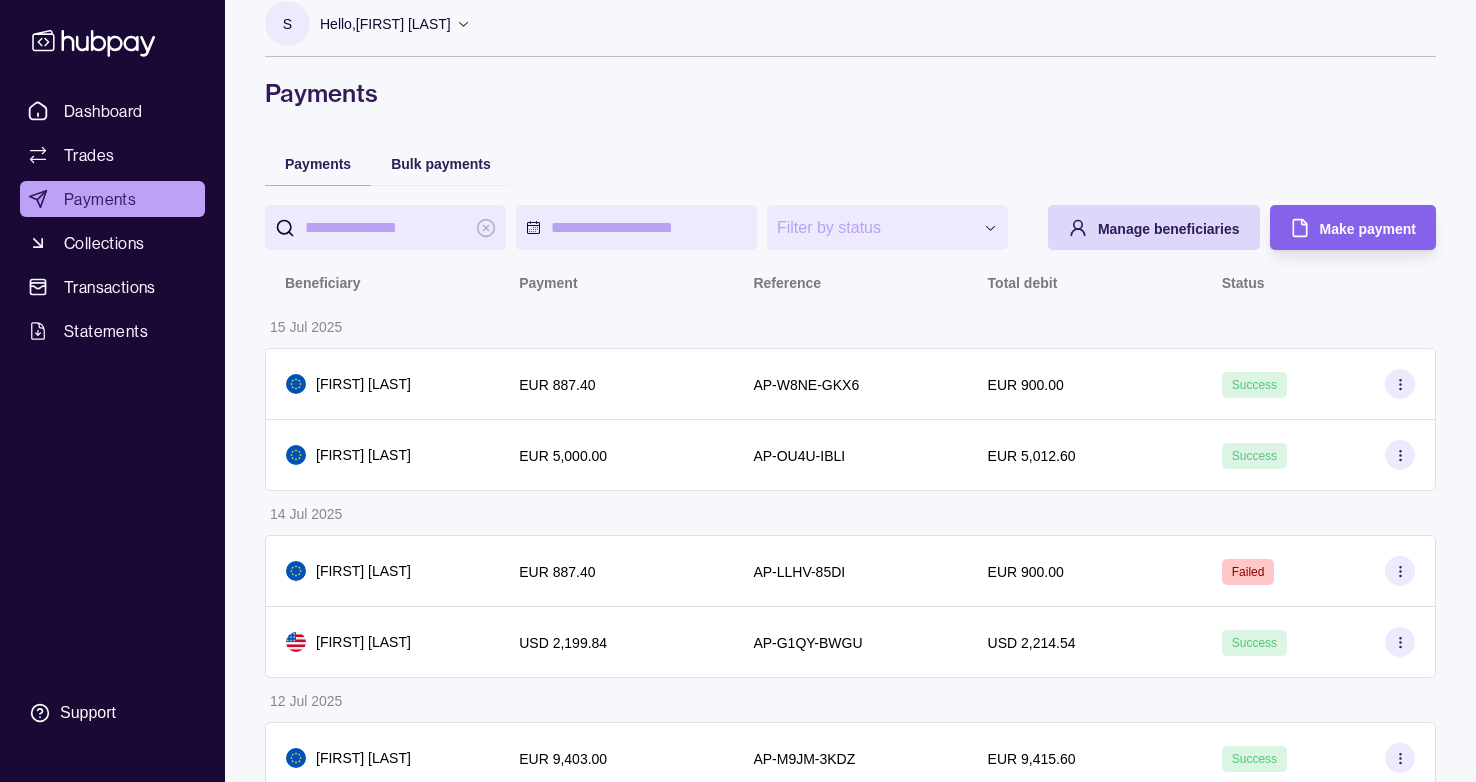 scroll, scrollTop: 0, scrollLeft: 0, axis: both 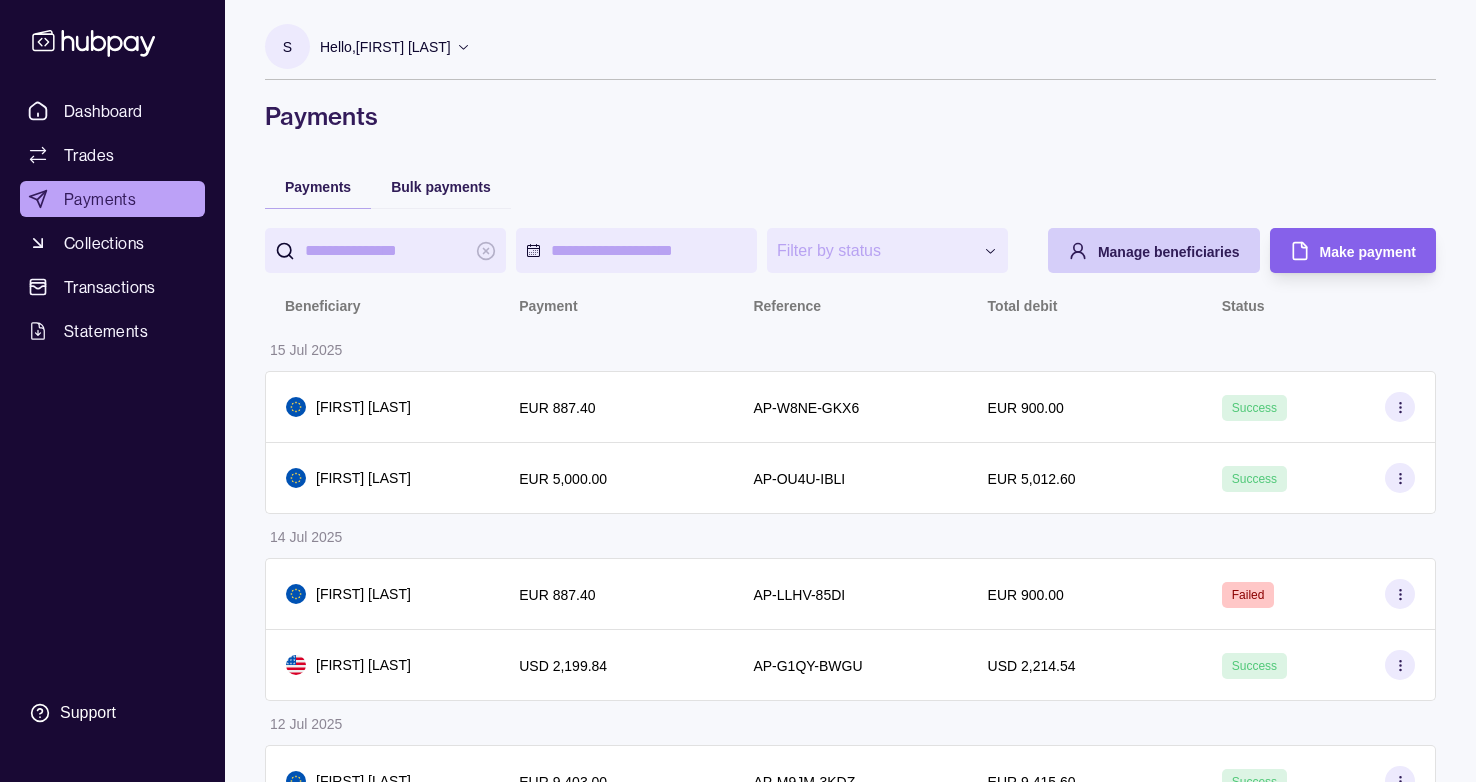 click on "Manage beneficiaries" at bounding box center (1139, 250) 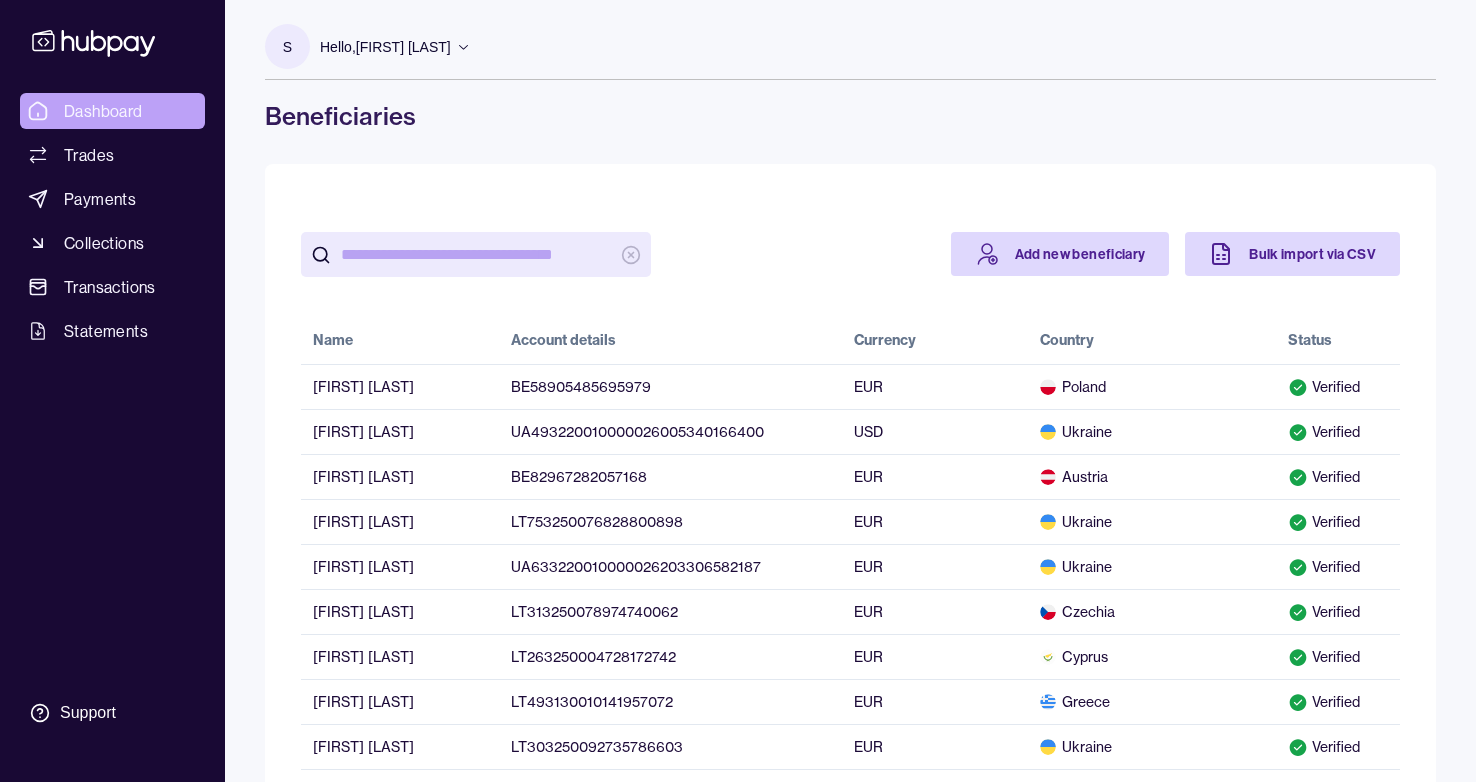 click on "Dashboard" at bounding box center (103, 111) 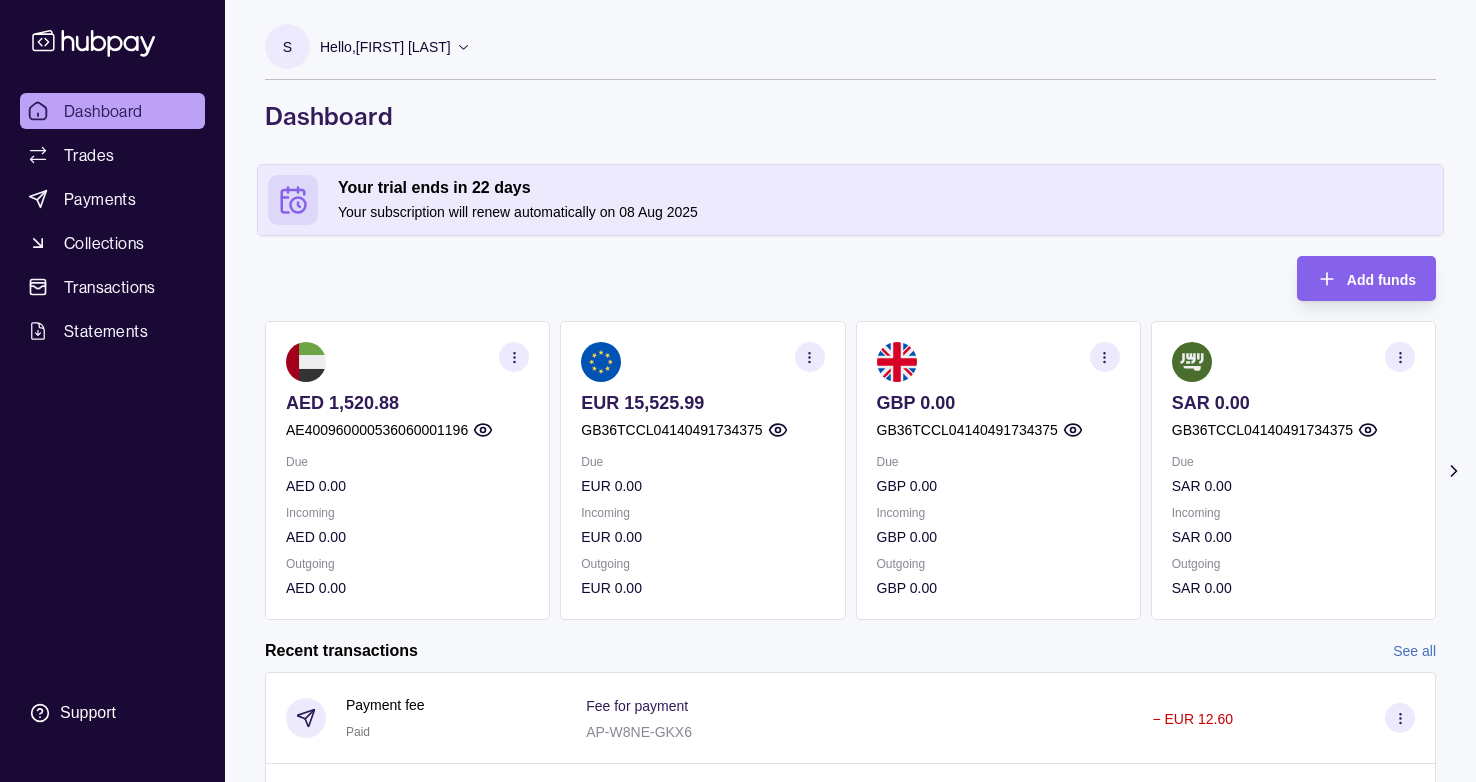 click at bounding box center [810, 357] 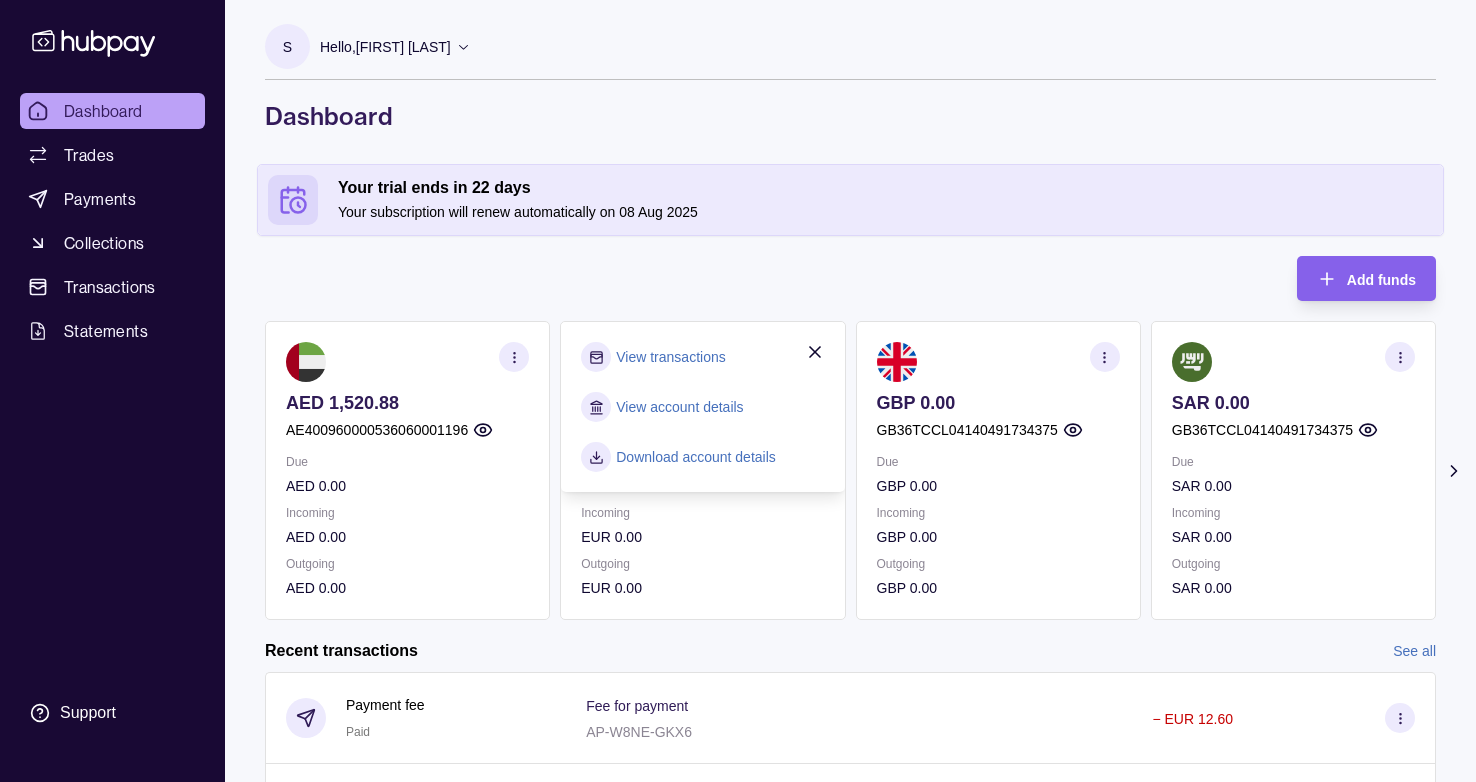 click on "Add funds AED 1,520.88 [IBAN] Due AED 0.00 Incoming AED 0.00 Outgoing AED 0.00 EUR 15,525.99 [IBAN] Due EUR 0.00 Incoming EUR 0.00 Outgoing EUR 0.00 View transactions View account details Download account details GBP 0.00 [IBAN] Due GBP 0.00 Incoming GBP 0.00 Outgoing GBP 0.00 SAR 0.00 [IBAN] Due SAR 0.00 Incoming SAR 0.00 Outgoing SAR 0.00 USD 85.30 [IBAN] Due USD 0.00 Incoming USD 0.00 Outgoing USD 0.00 Request new currencies" at bounding box center (850, 438) 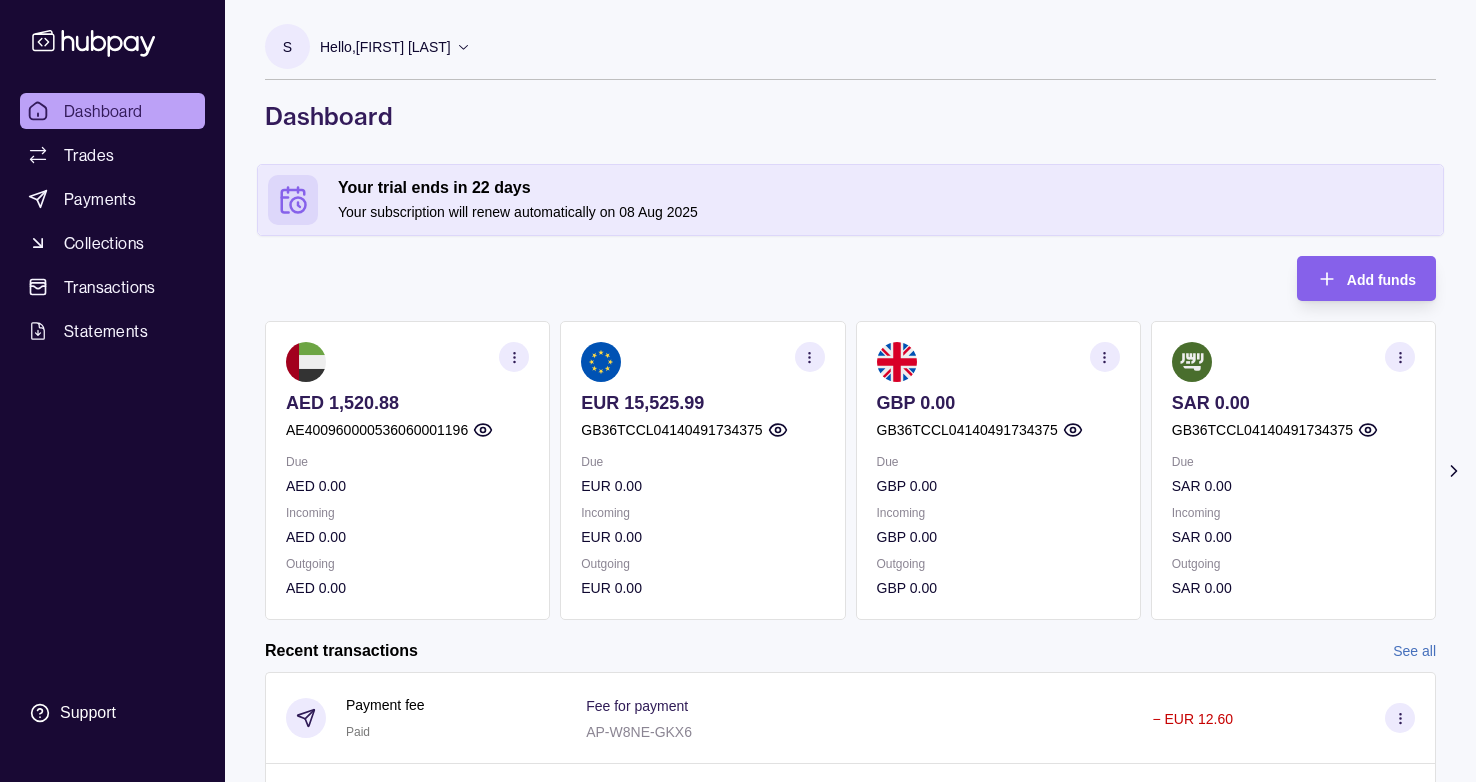 click on "EUR 0.00" at bounding box center (702, 537) 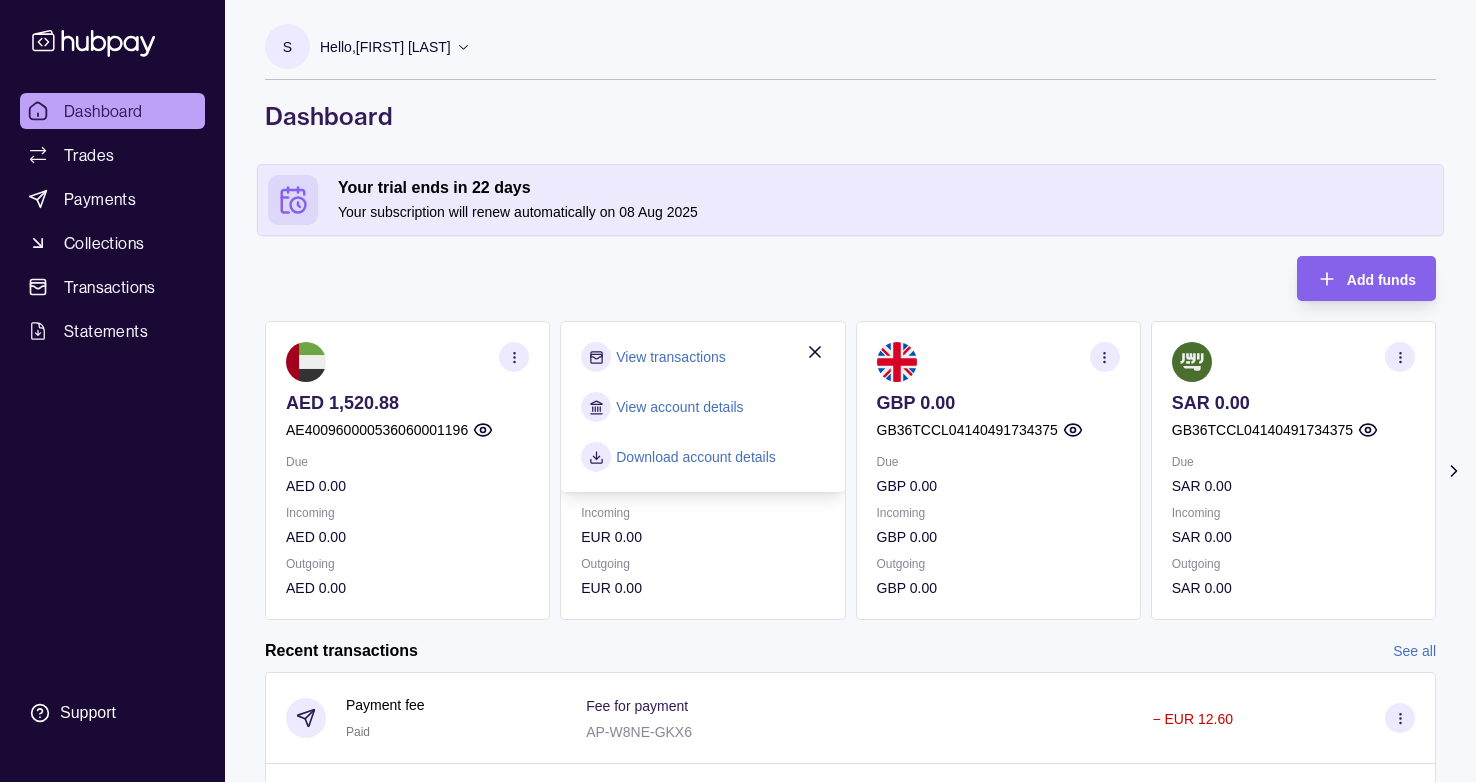 click on "Add funds AED 1,520.88 [IBAN] Due AED 0.00 Incoming AED 0.00 Outgoing AED 0.00 EUR 15,525.99 [IBAN] Due EUR 0.00 Incoming EUR 0.00 Outgoing EUR 0.00 View transactions View account details Download account details GBP 0.00 [IBAN] Due GBP 0.00 Incoming GBP 0.00 Outgoing GBP 0.00 SAR 0.00 [IBAN] Due SAR 0.00 Incoming SAR 0.00 Outgoing SAR 0.00 USD 85.30 [IBAN] Due USD 0.00 Incoming USD 0.00 Outgoing USD 0.00 Request new currencies" at bounding box center [850, 438] 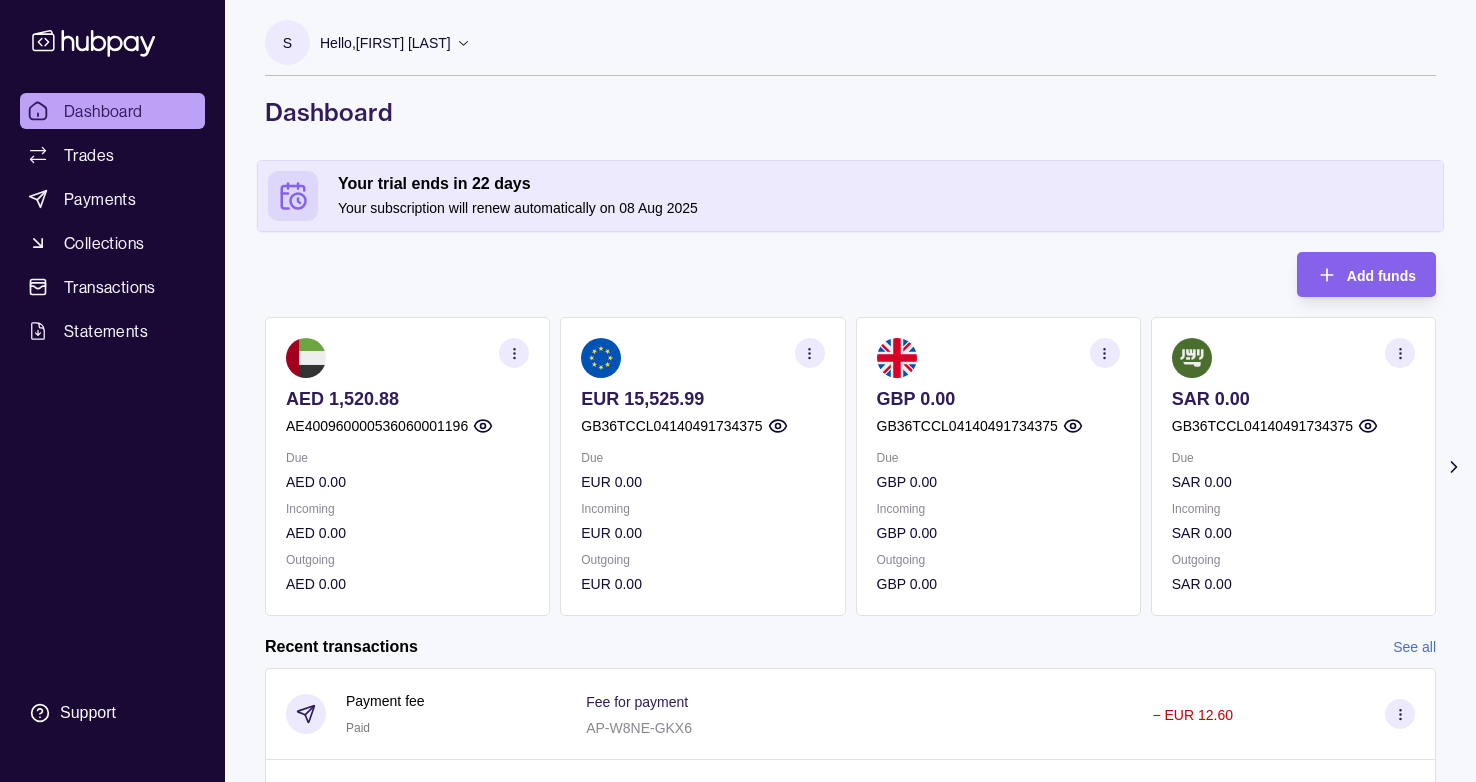 scroll, scrollTop: 0, scrollLeft: 0, axis: both 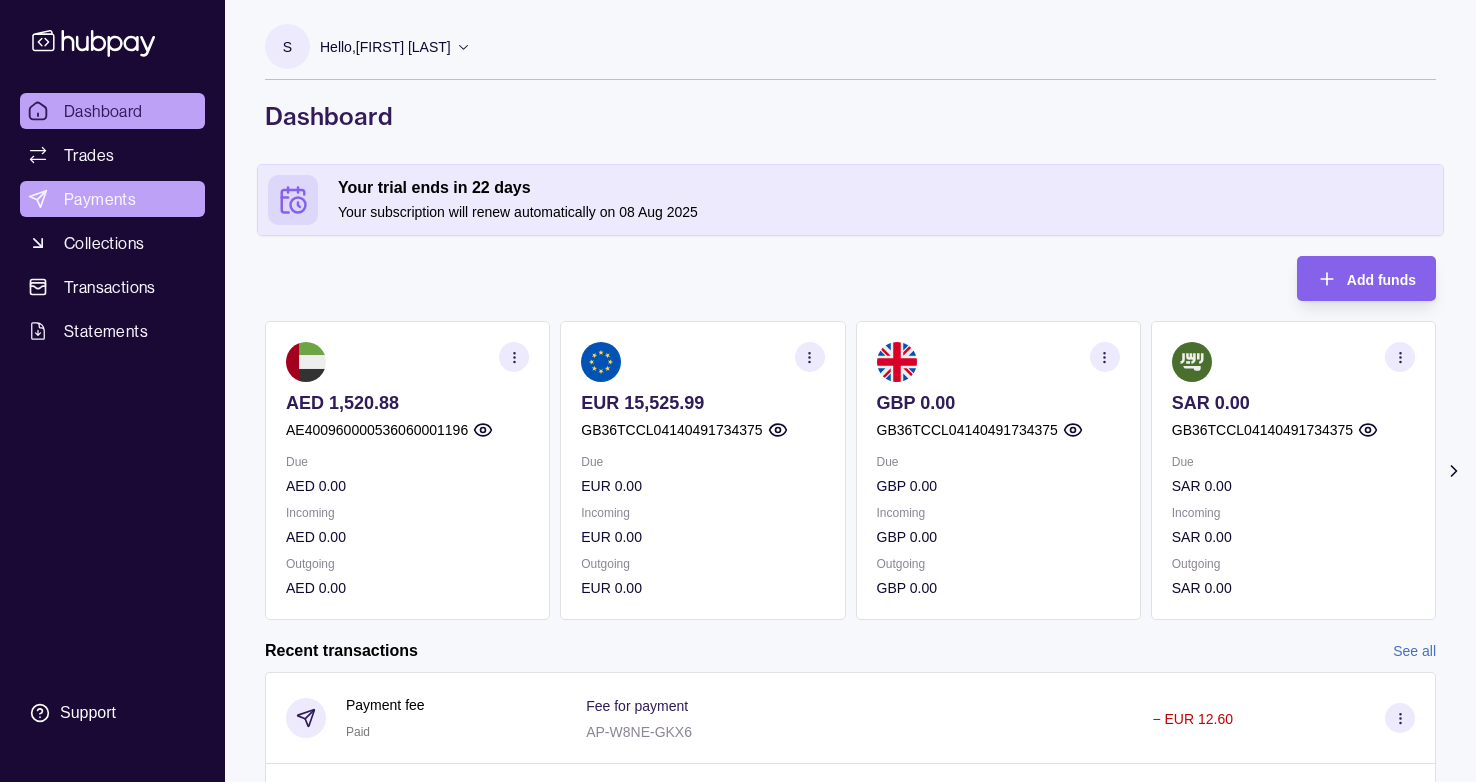 click on "Payments" at bounding box center (112, 199) 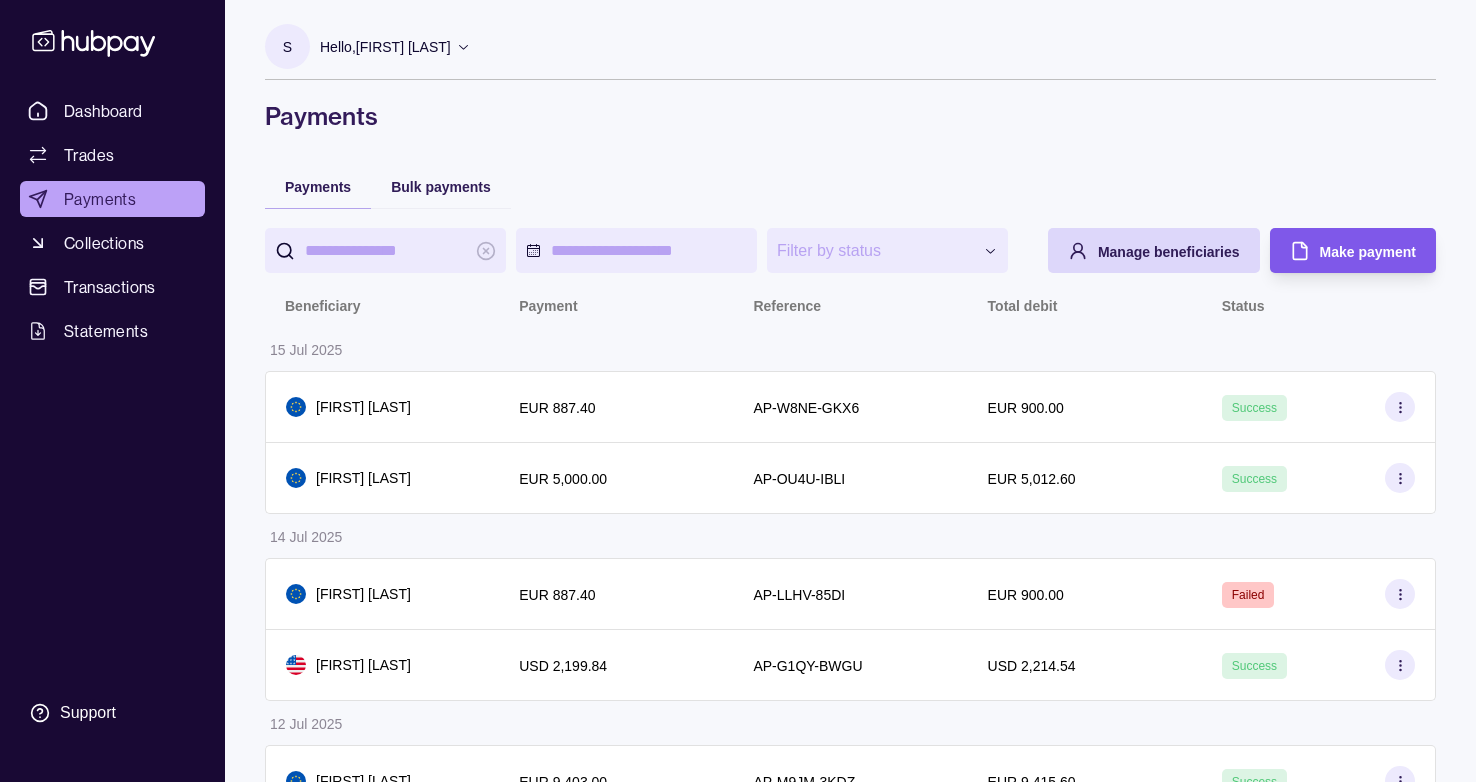 click on "Make payment" at bounding box center [1338, 250] 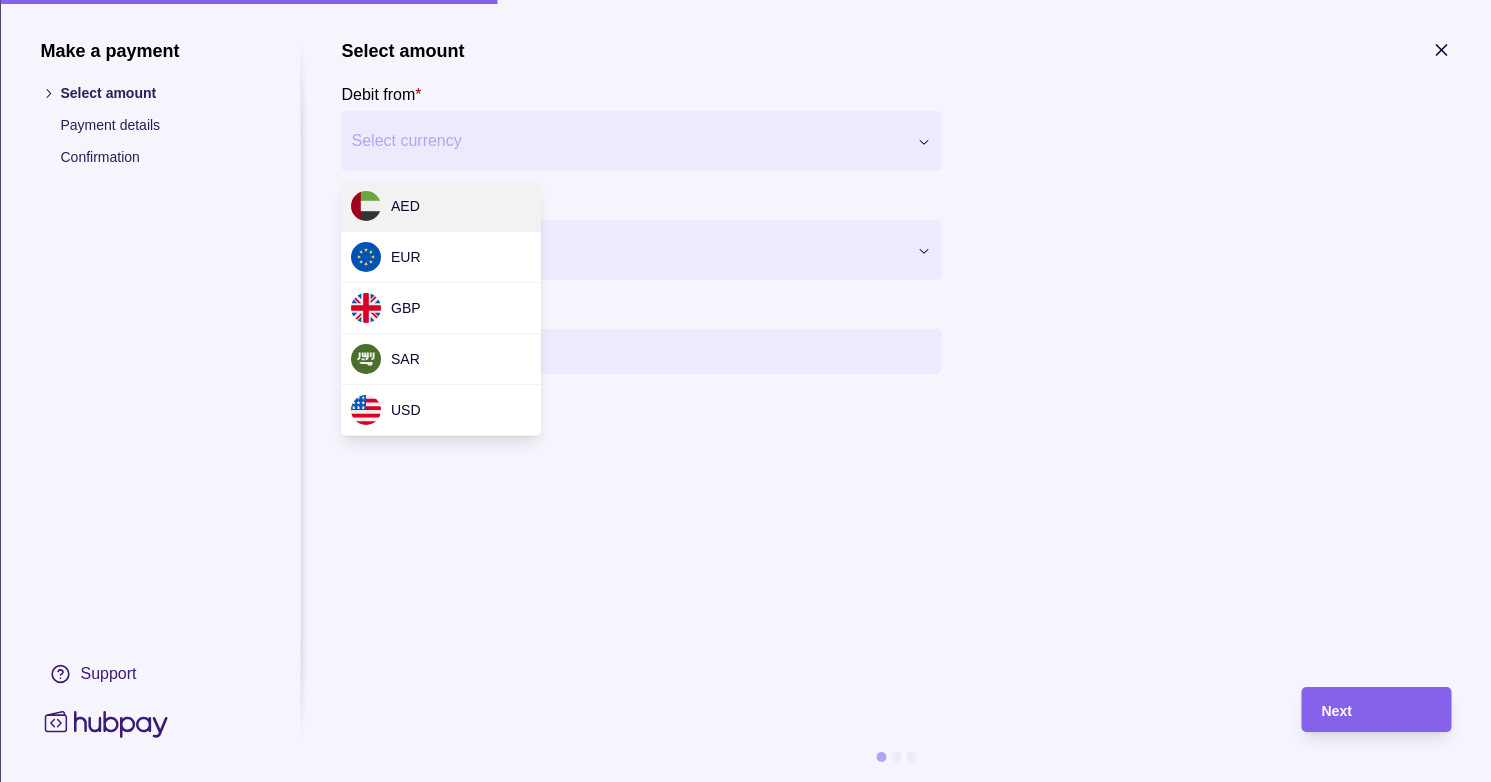 click on "**********" at bounding box center [745, 925] 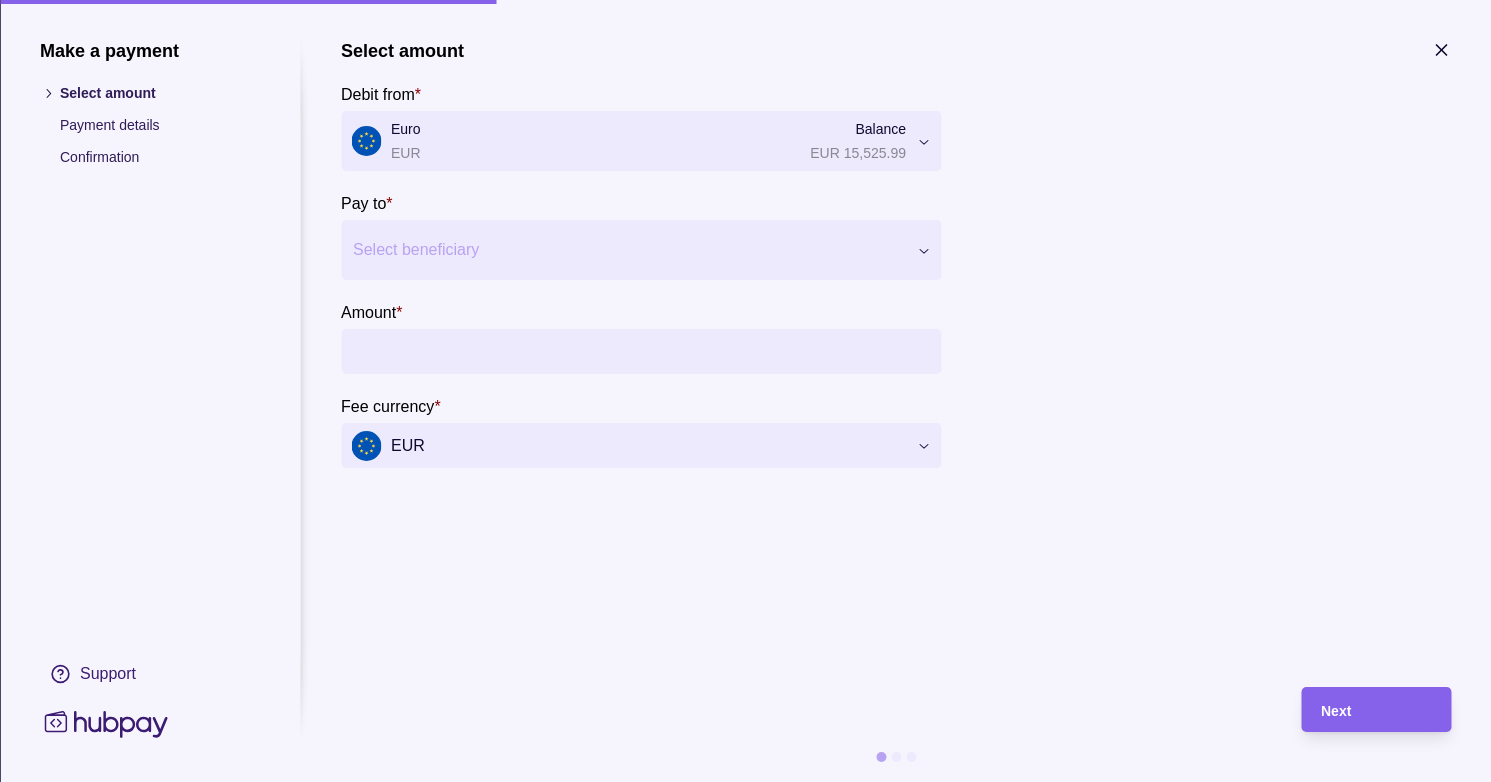 click at bounding box center (628, 250) 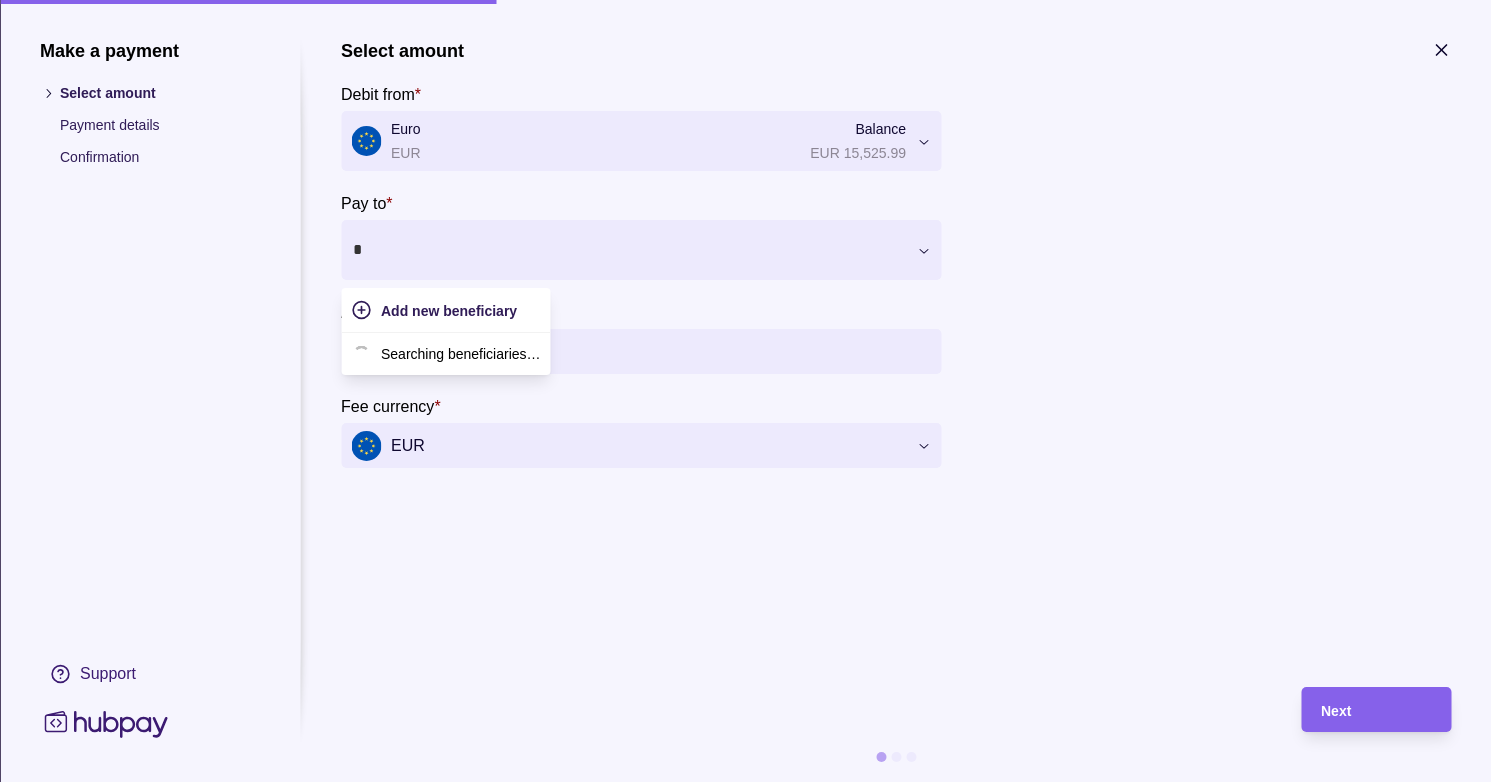 type on "**" 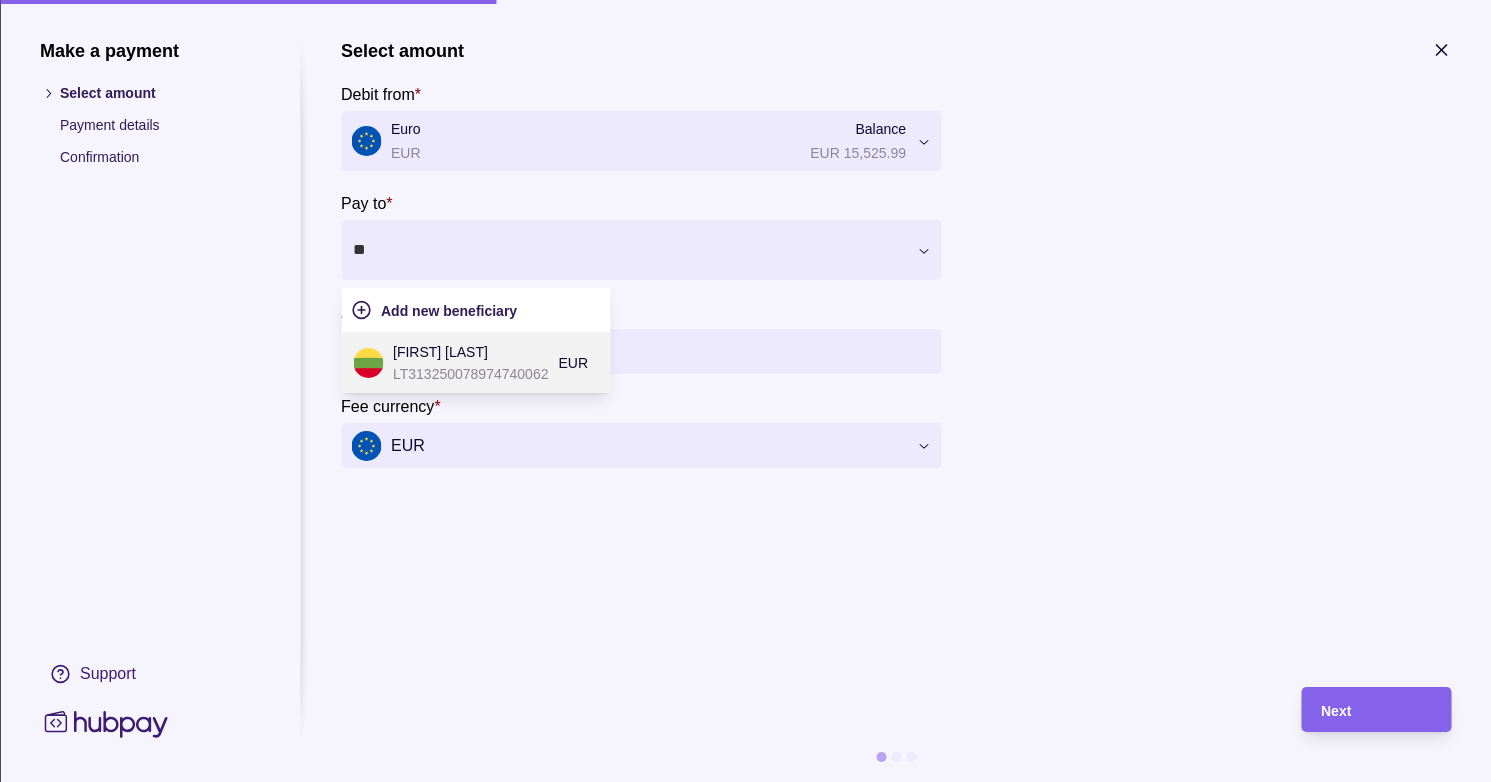 click on "[FIRST] [LAST]" at bounding box center [470, 352] 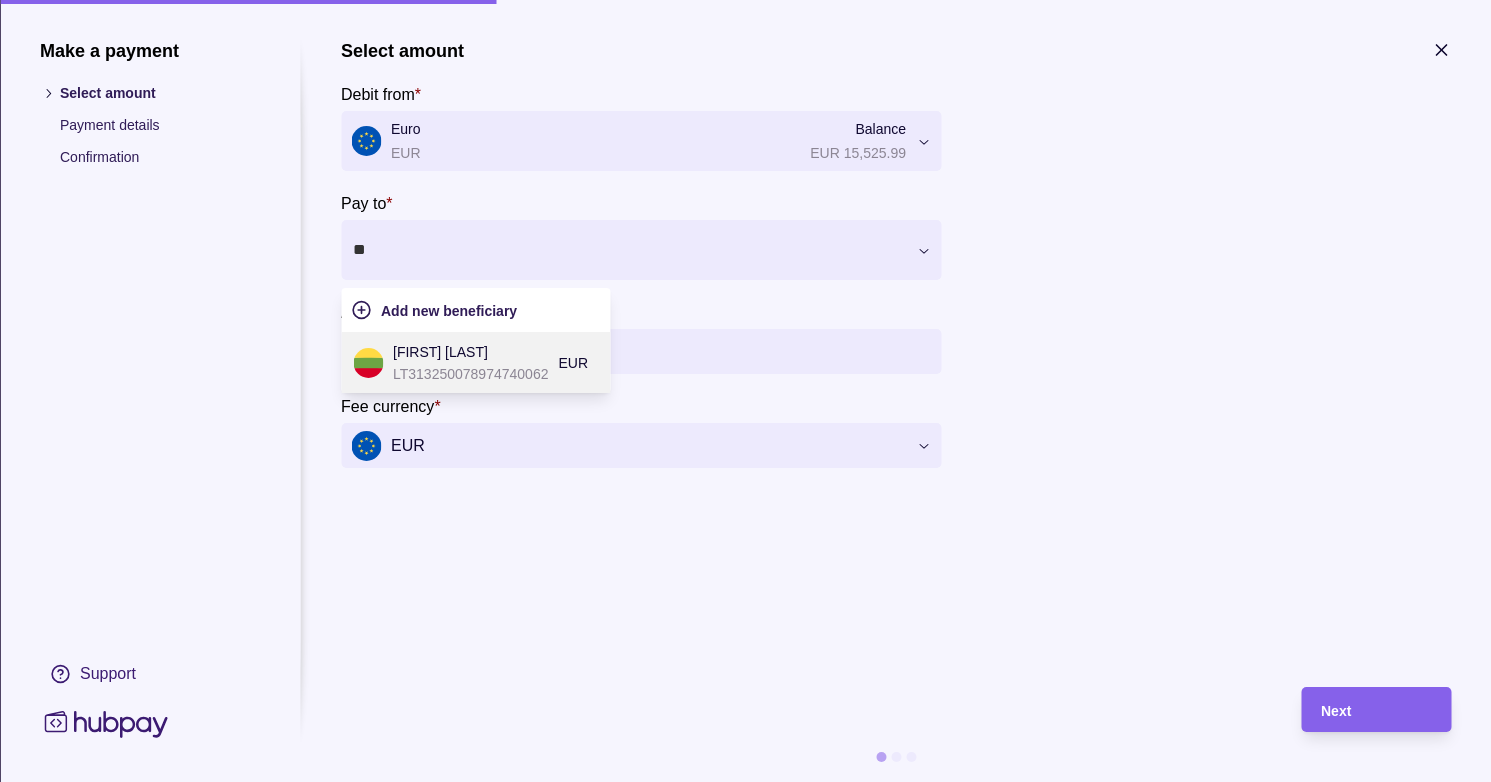 type 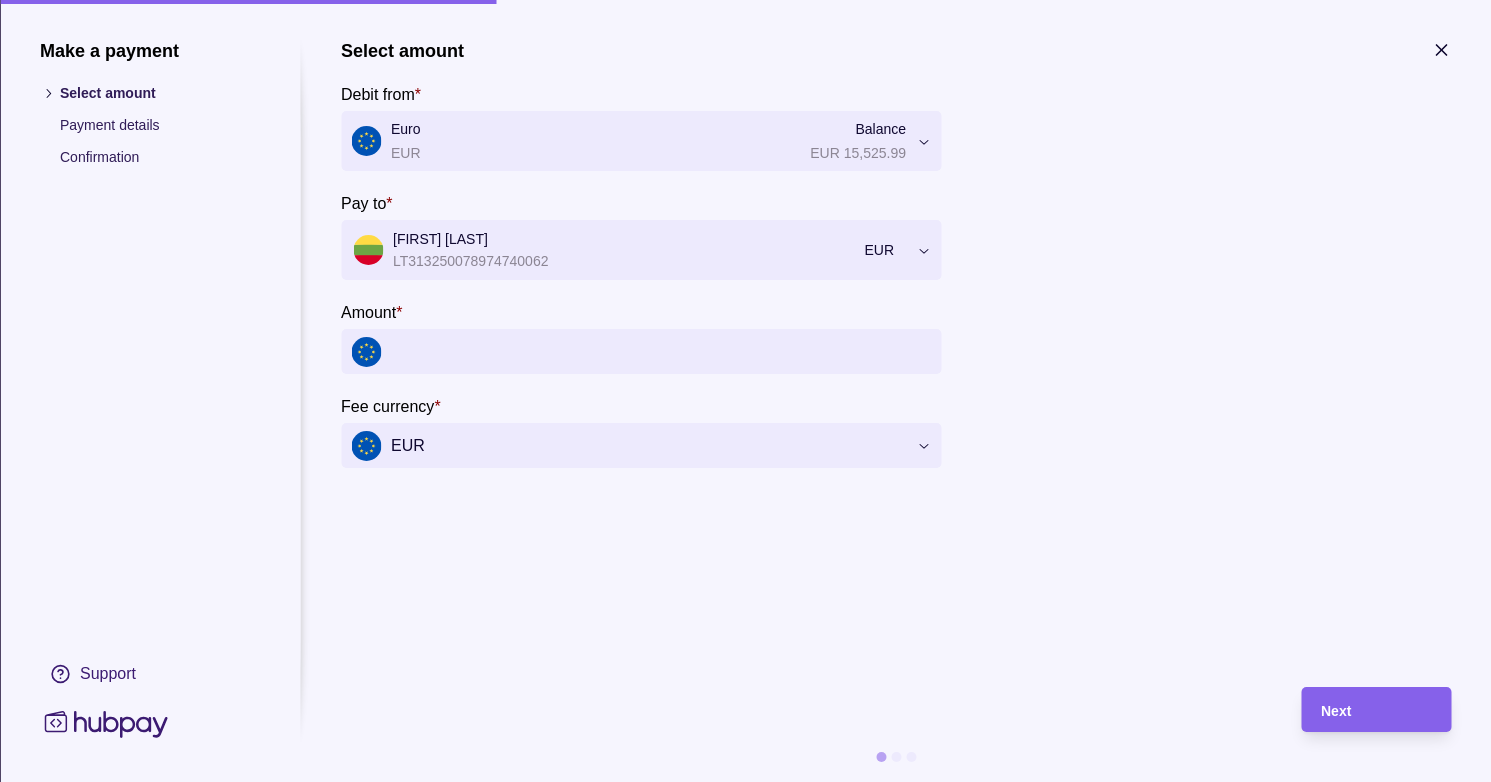 click on "Amount  *" at bounding box center [661, 351] 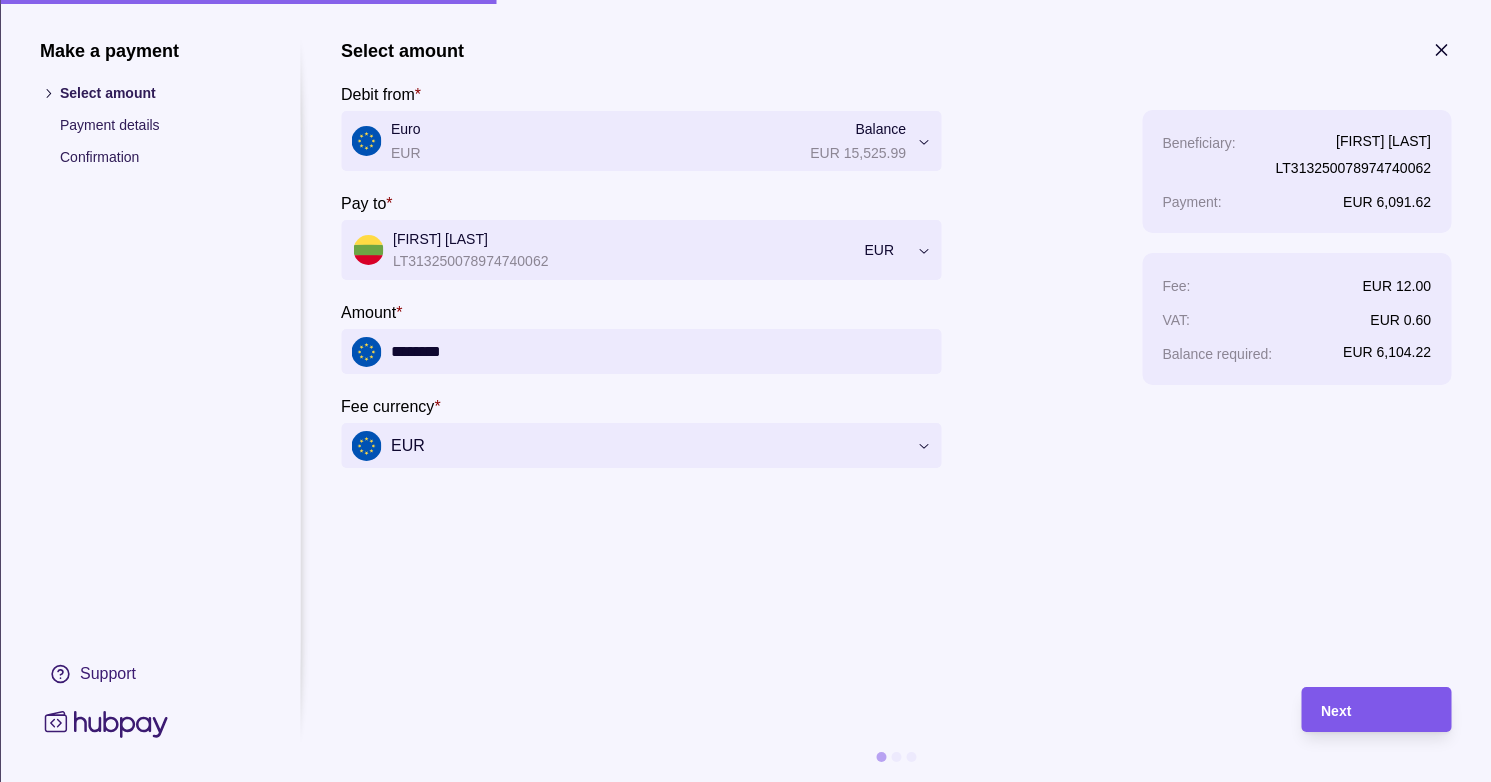 type on "********" 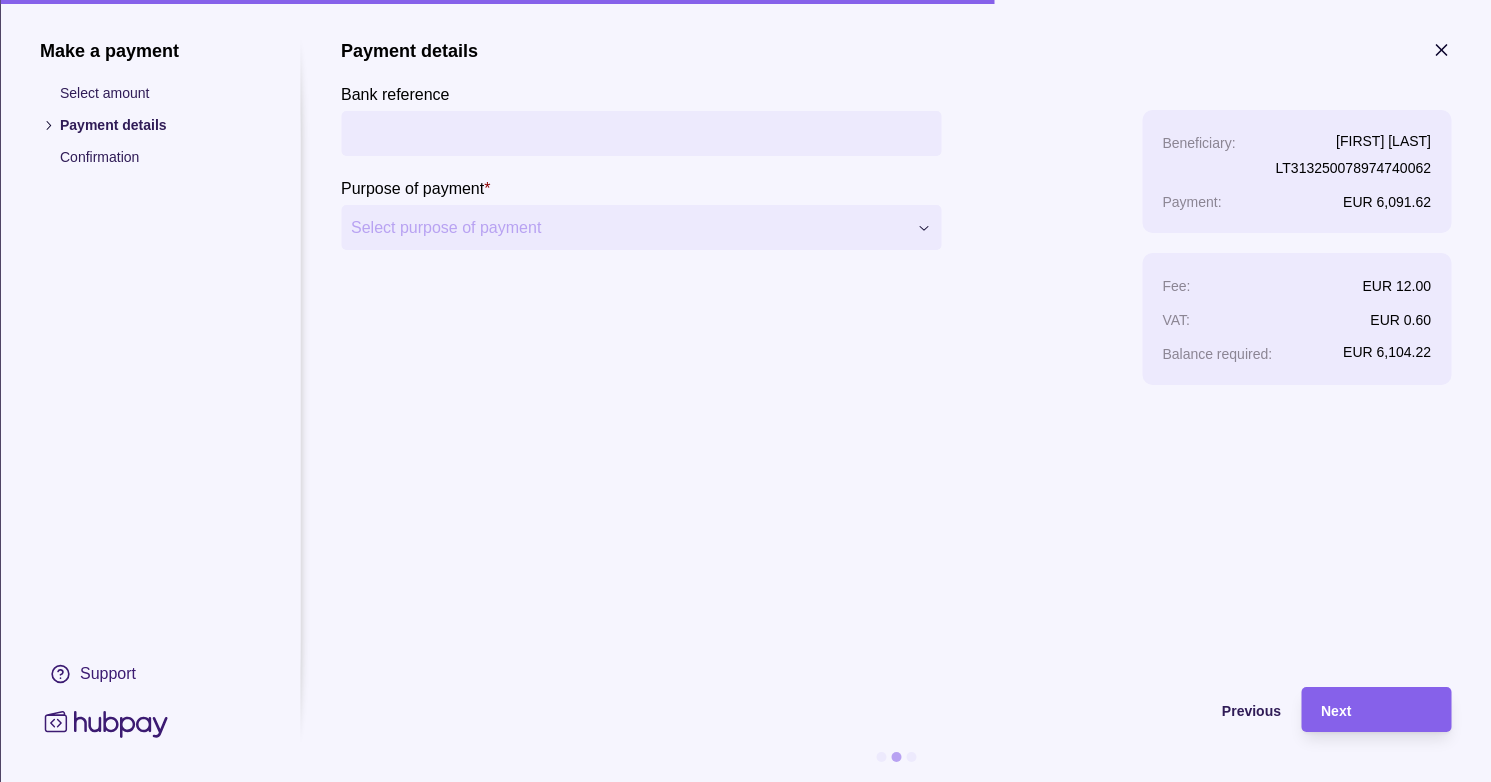 click on "Bank reference" at bounding box center [641, 133] 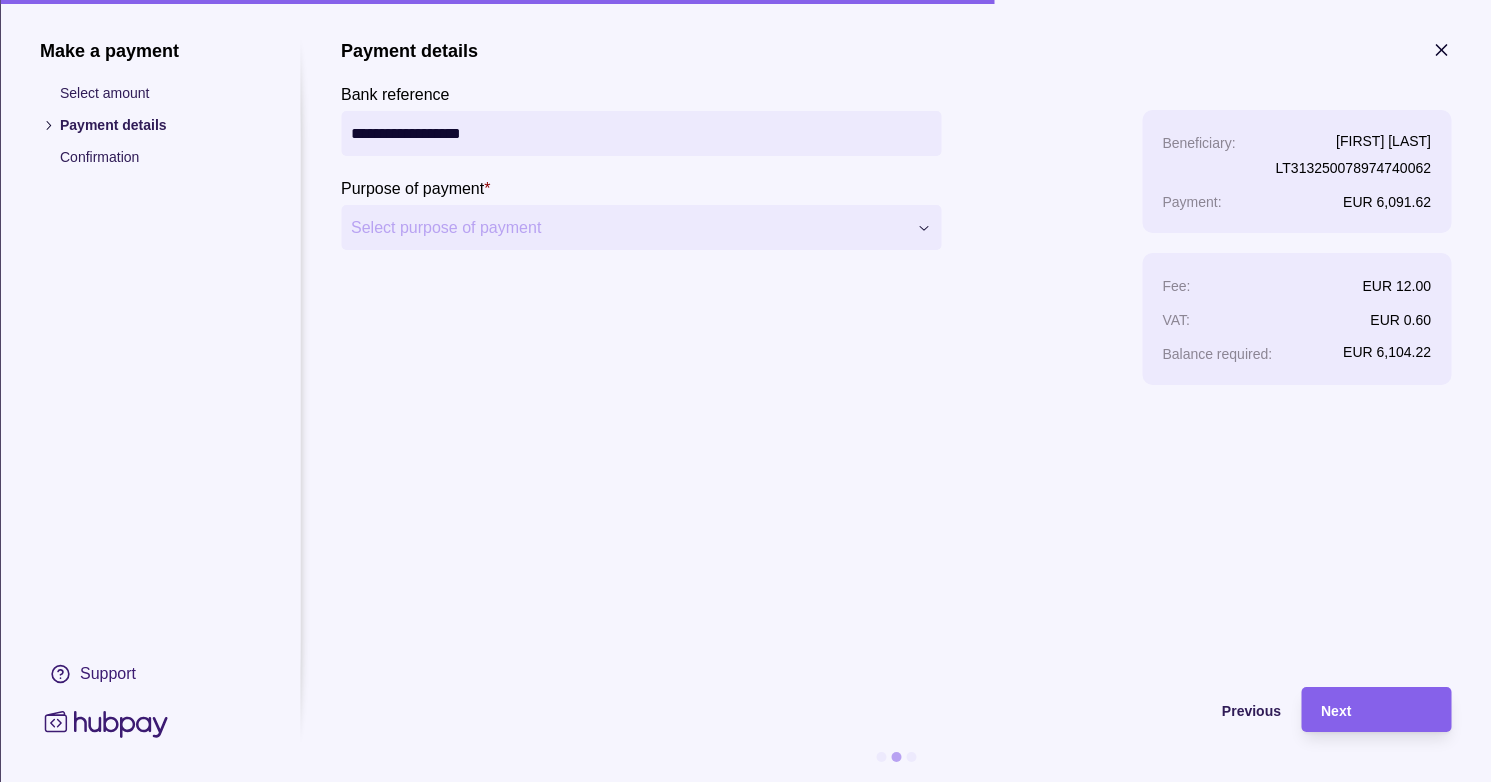 type on "**********" 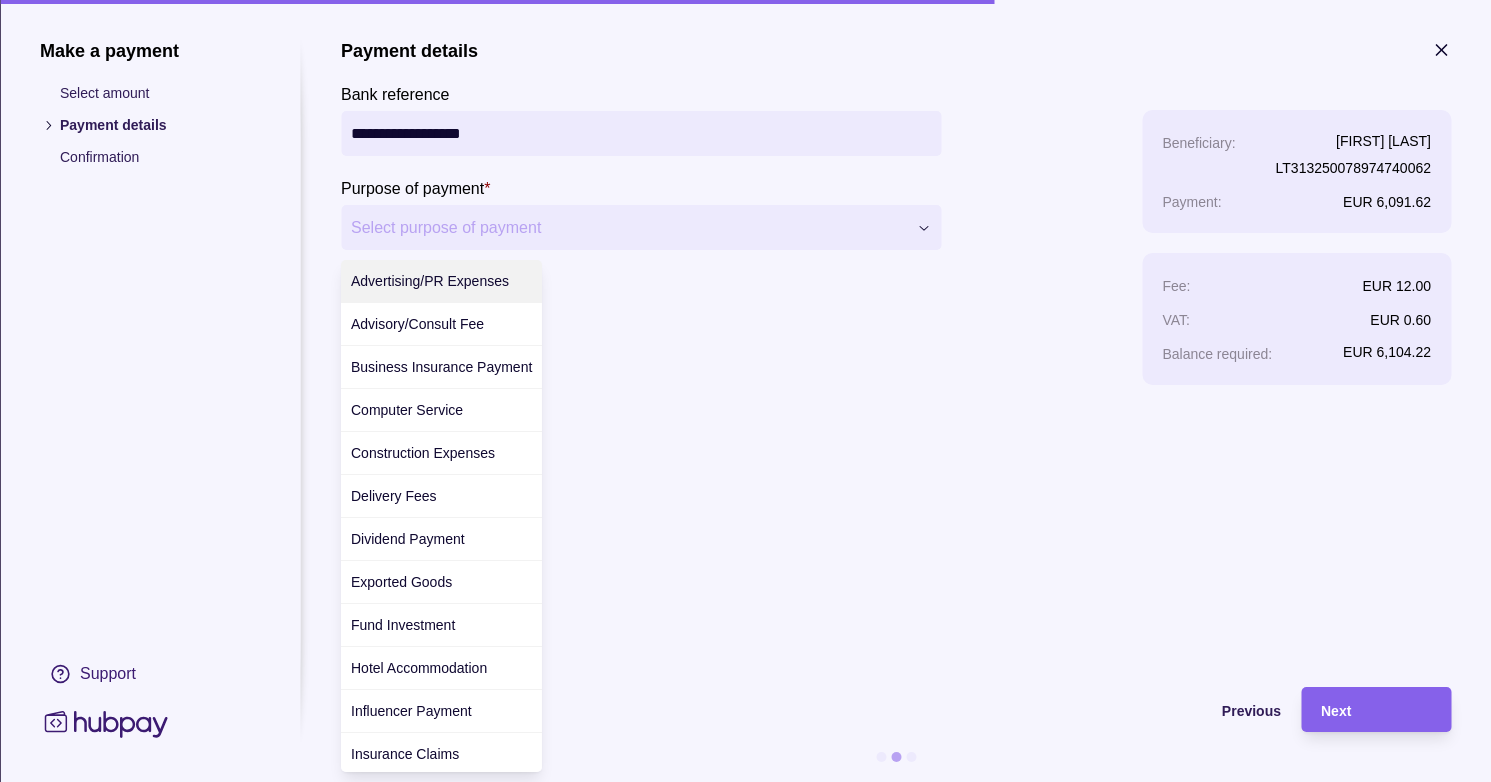 click on "**********" at bounding box center [745, 925] 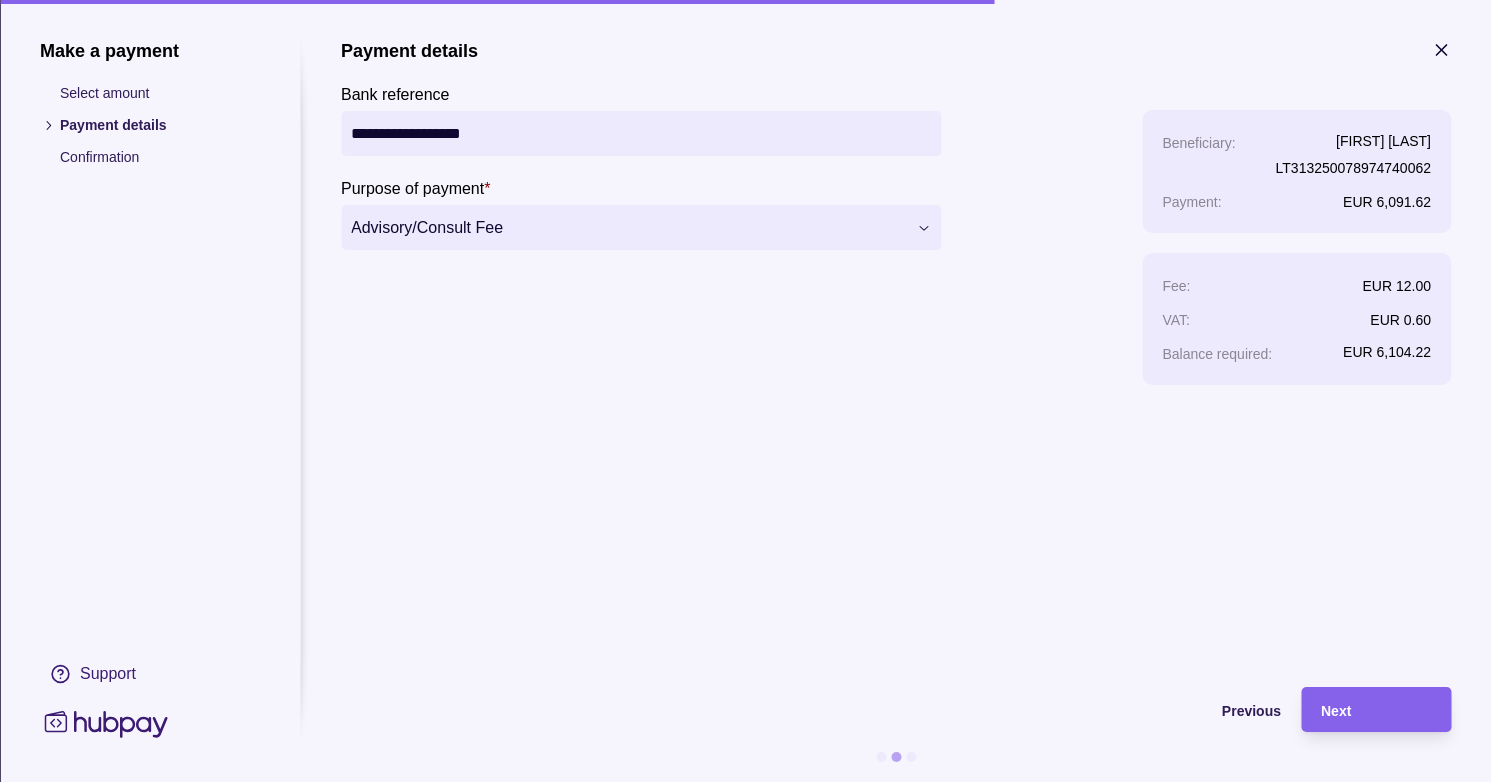click on "**********" at bounding box center (896, 353) 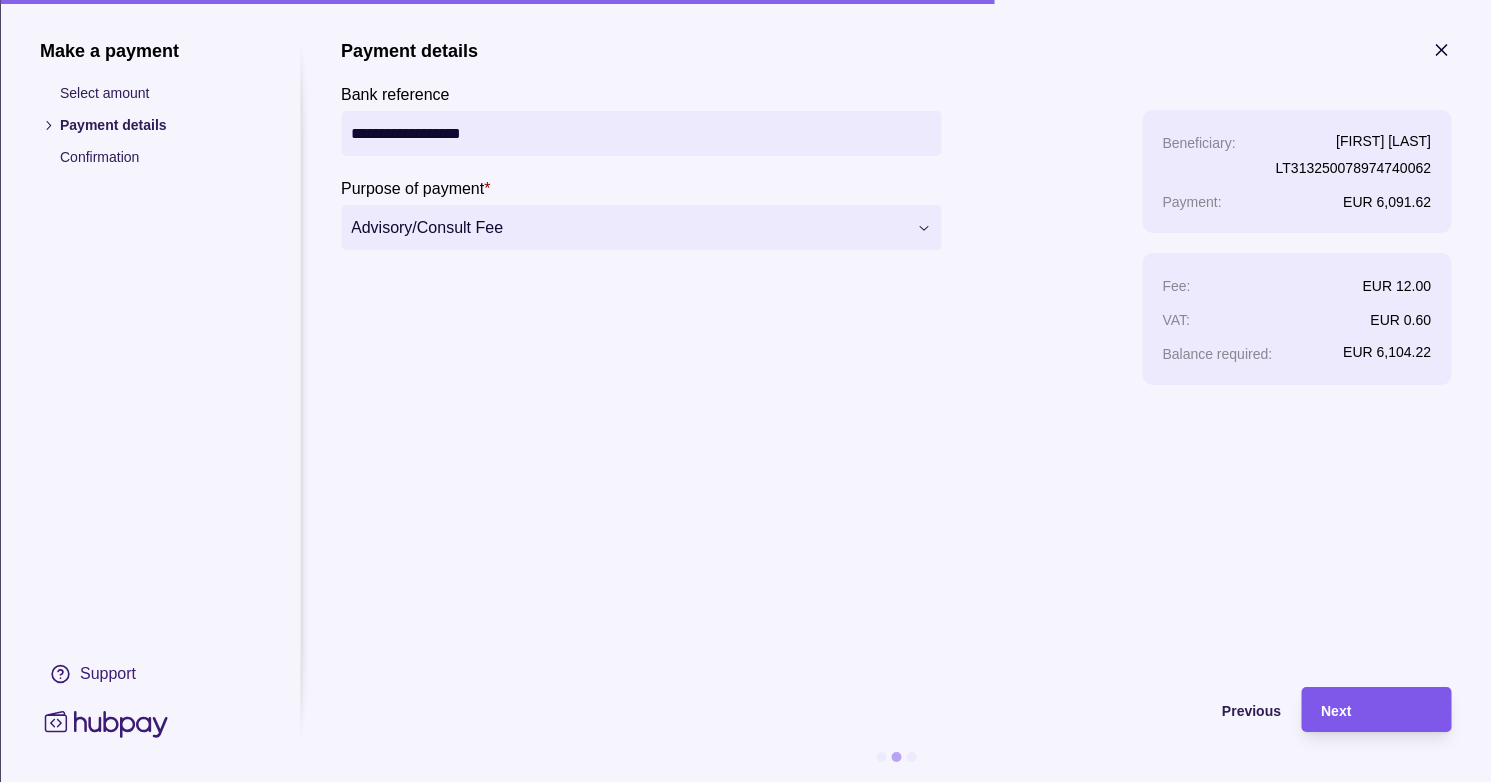 click on "Next" at bounding box center (1376, 710) 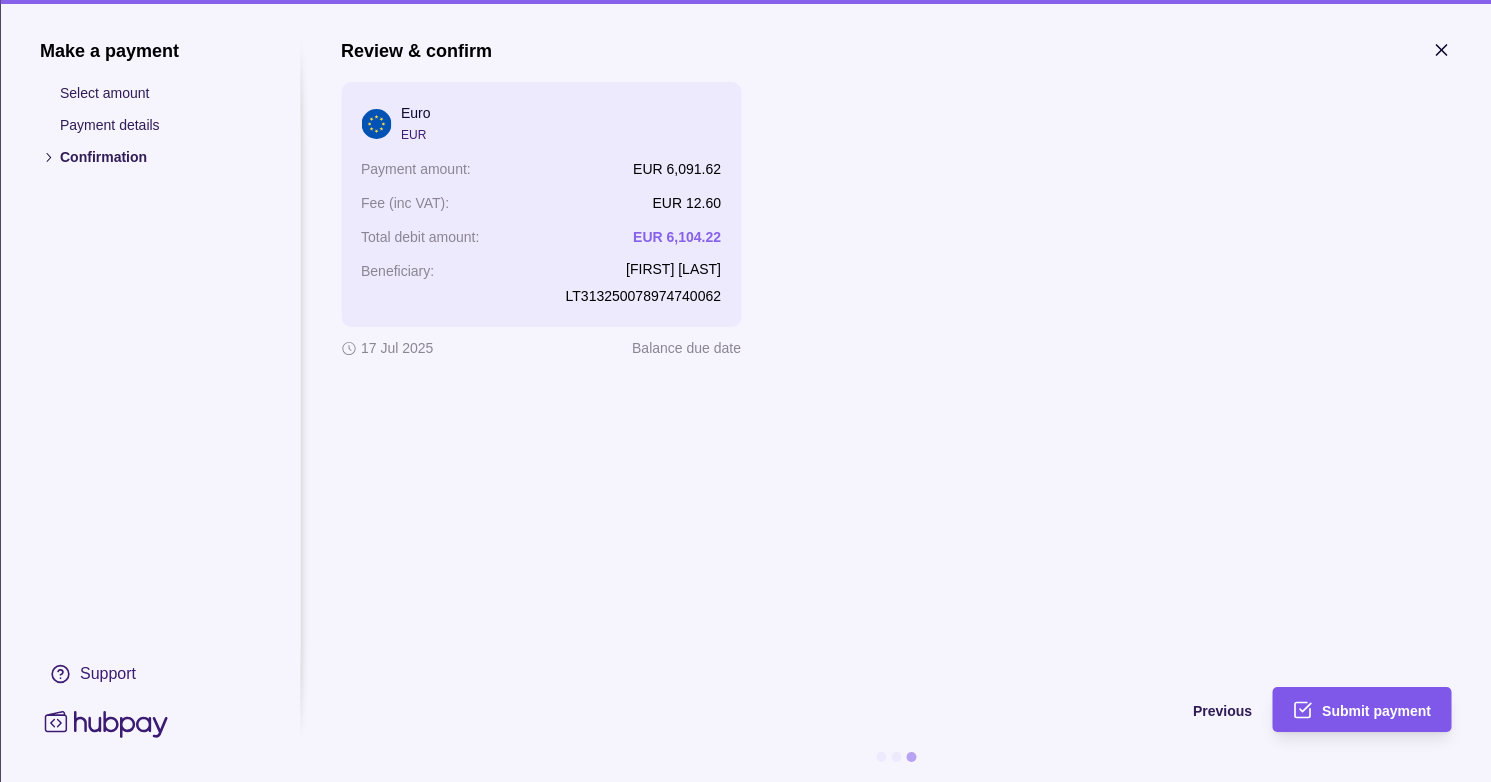 click on "Submit payment" at bounding box center (1376, 711) 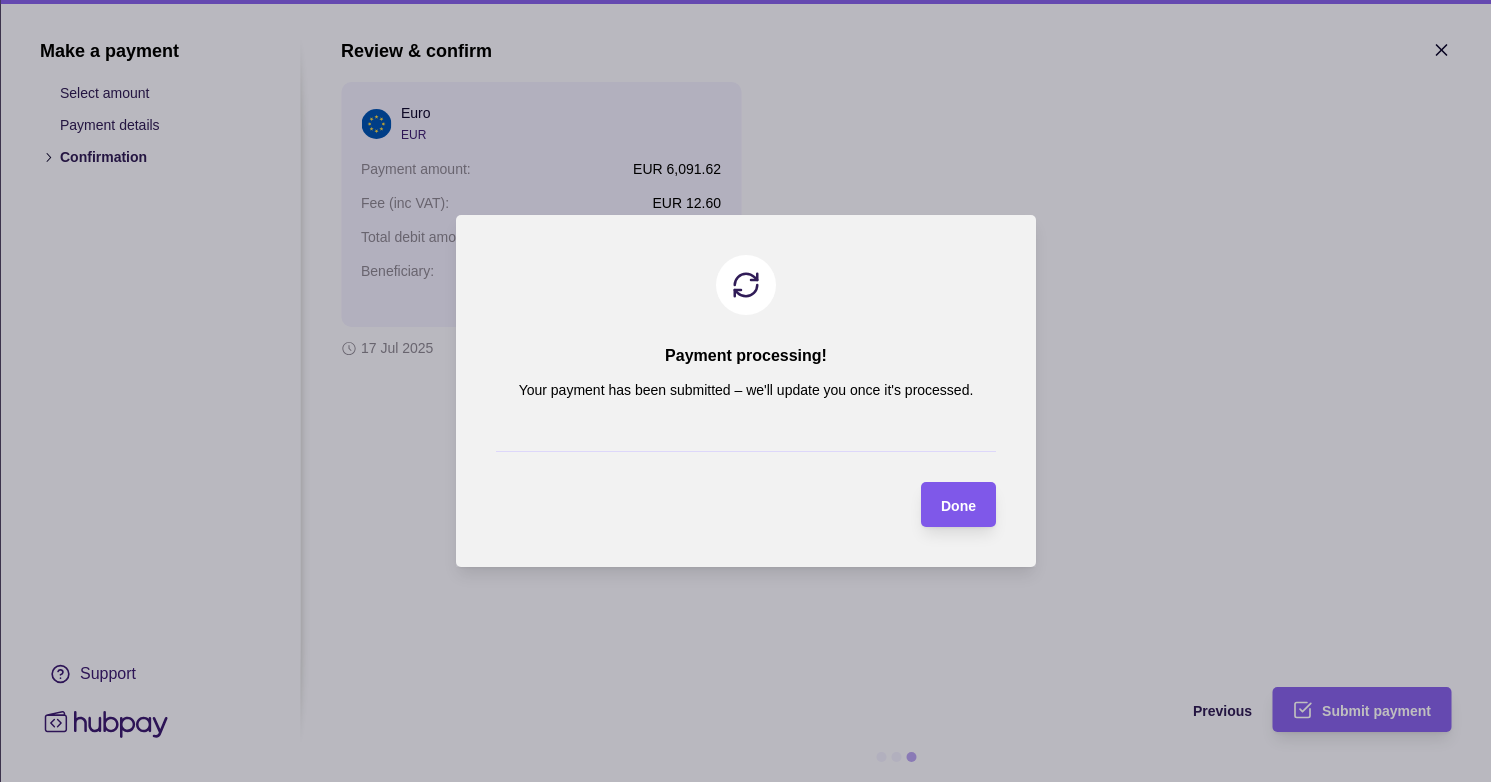 click on "Done" at bounding box center [958, 505] 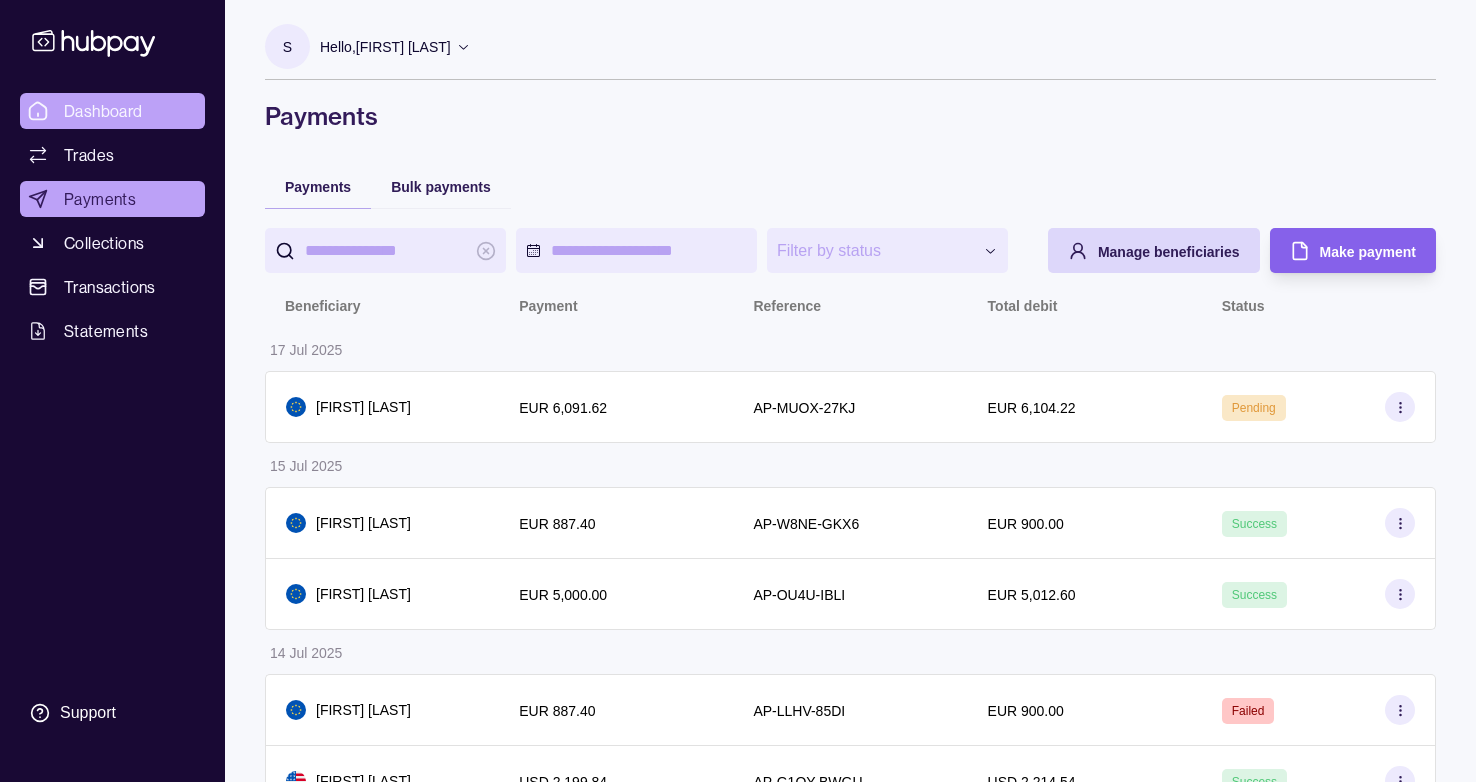 click on "Dashboard" at bounding box center (103, 111) 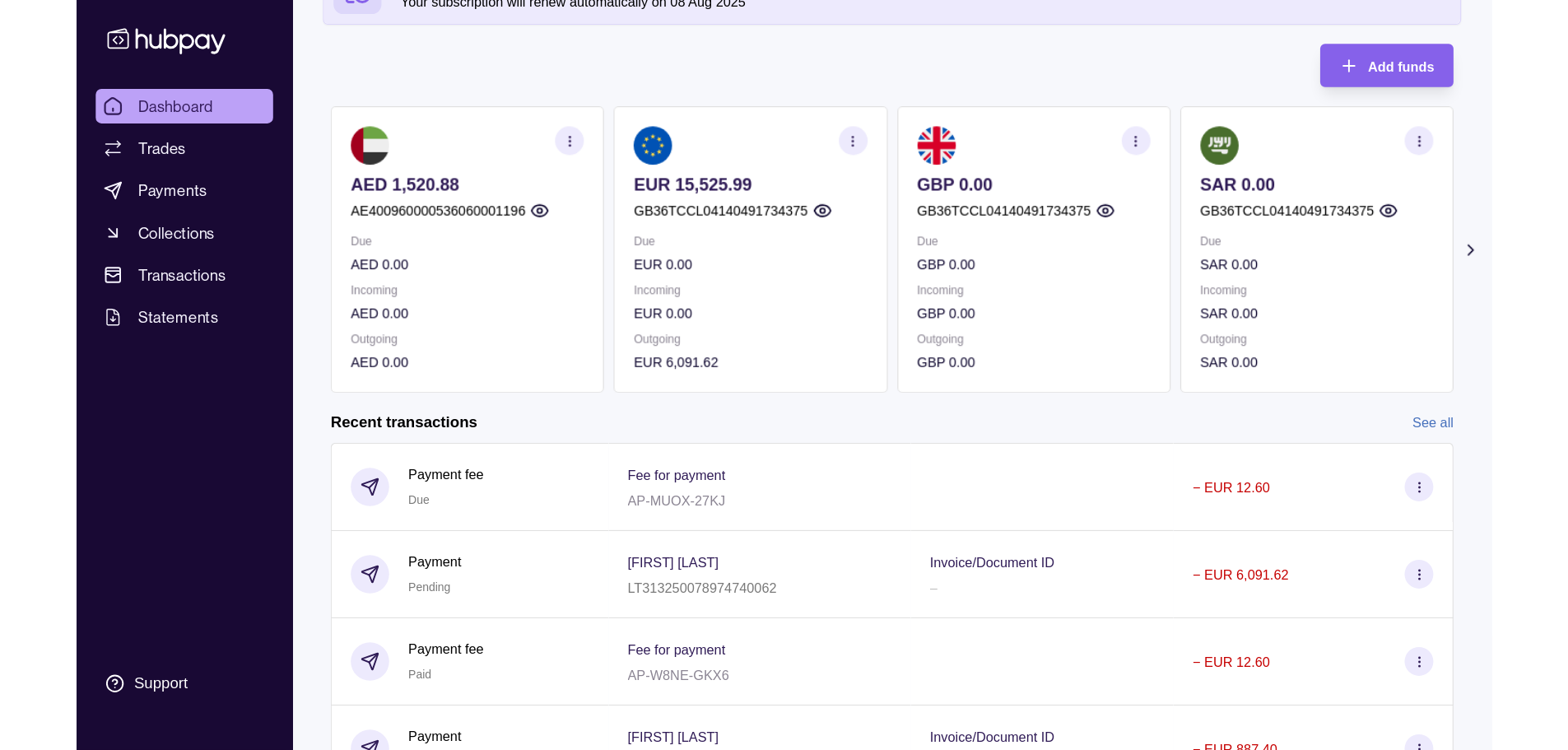 scroll, scrollTop: 0, scrollLeft: 0, axis: both 